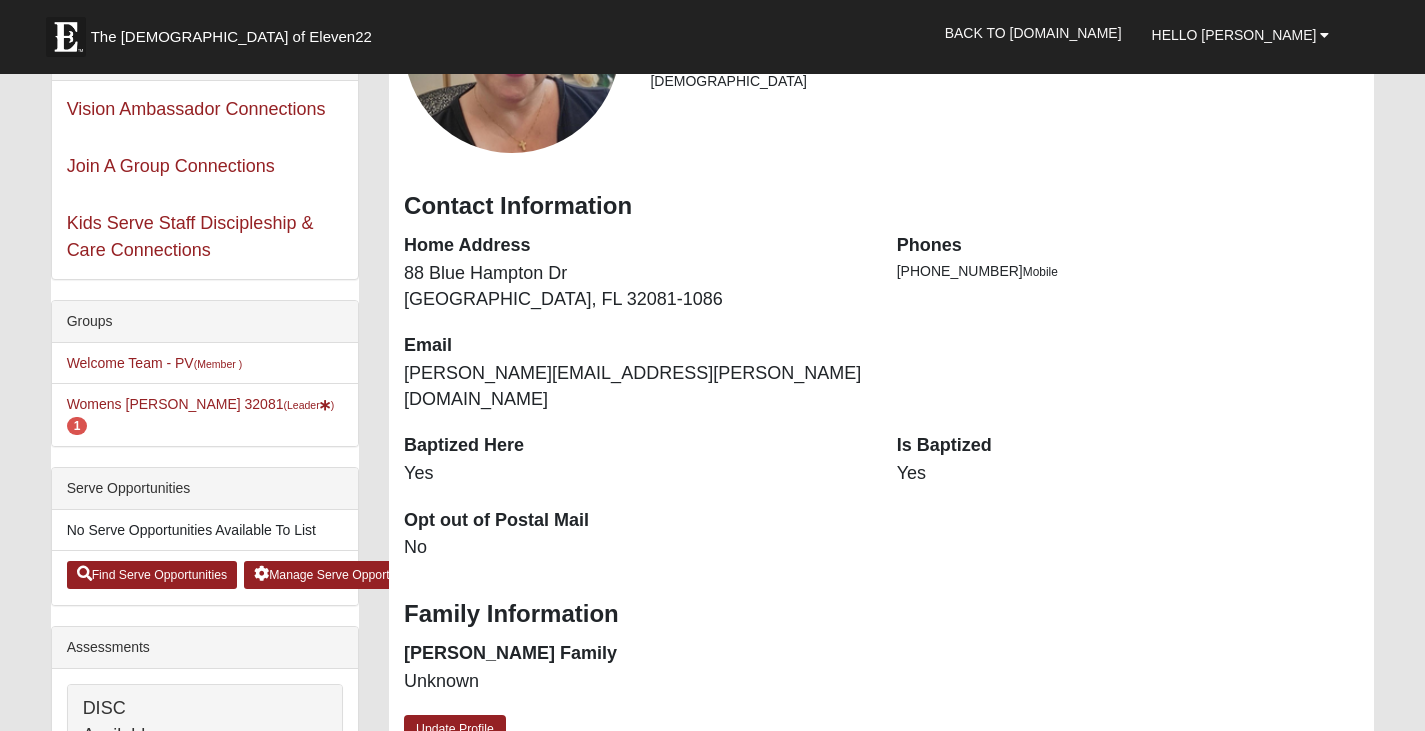 scroll, scrollTop: 300, scrollLeft: 0, axis: vertical 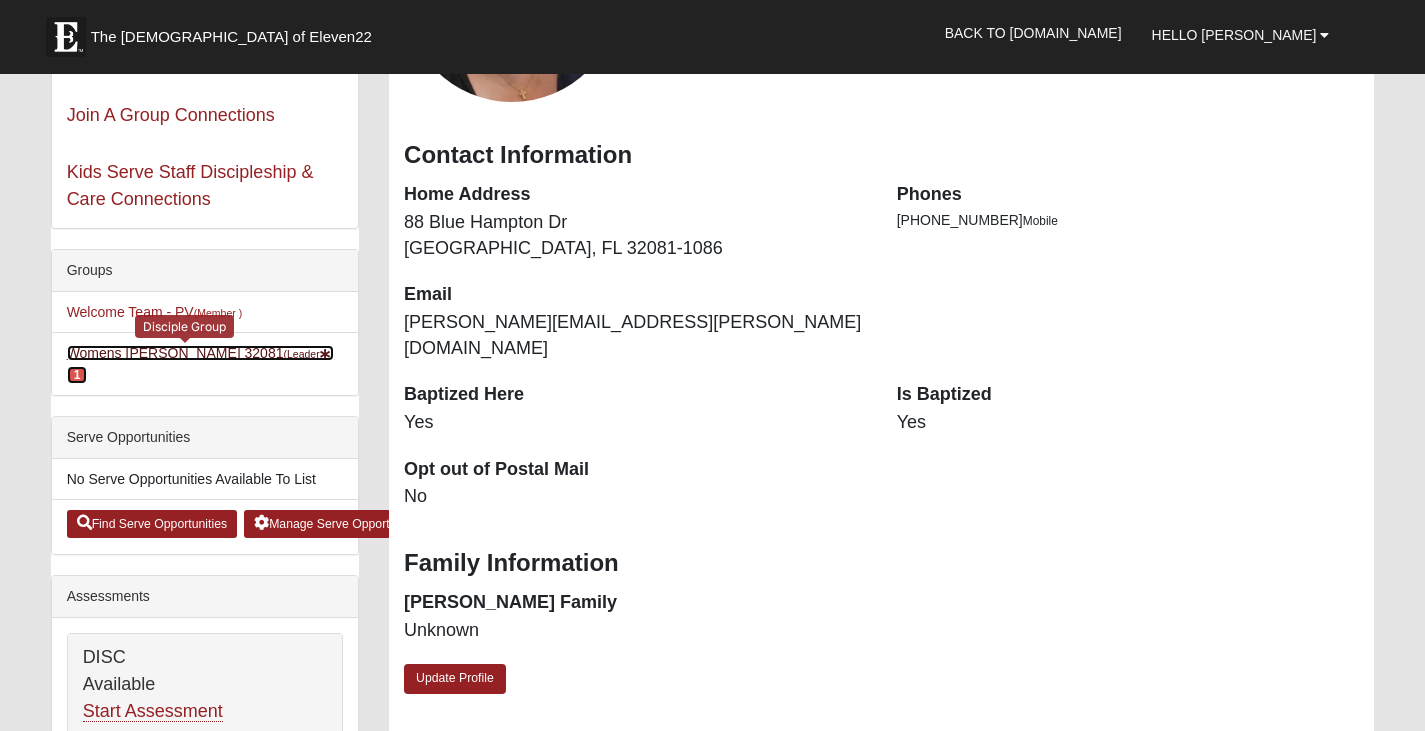 click on "Womens Sinclair 32081  (Leader
)
1" at bounding box center (201, 363) 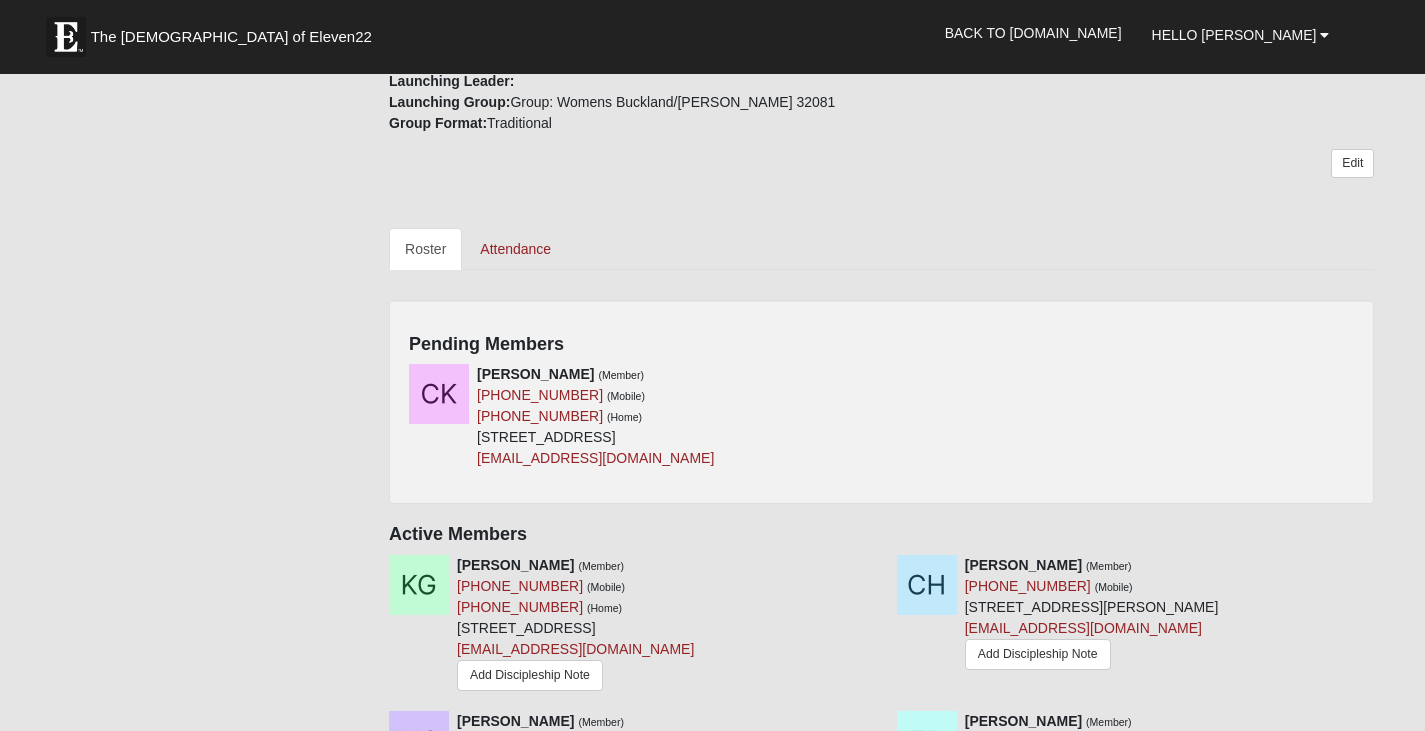 scroll, scrollTop: 700, scrollLeft: 0, axis: vertical 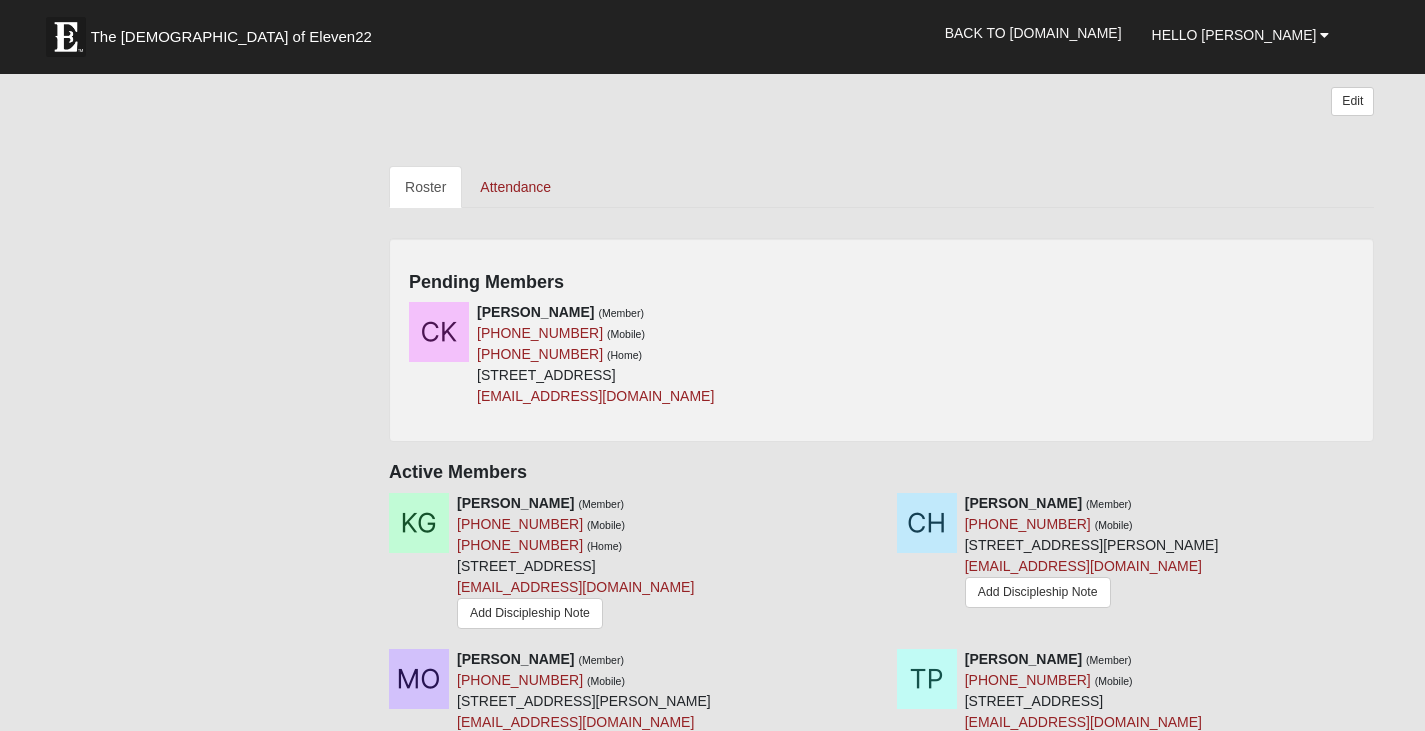 click on "Chelsea Kibue
(Member)
(904) 344-3000    (Mobile)
(904) 344-3000    (Home)
2533 Ironwood Dr
Jacksonville, FL 32216-2520
chelseatolo57@gmail.com" at bounding box center [881, 362] 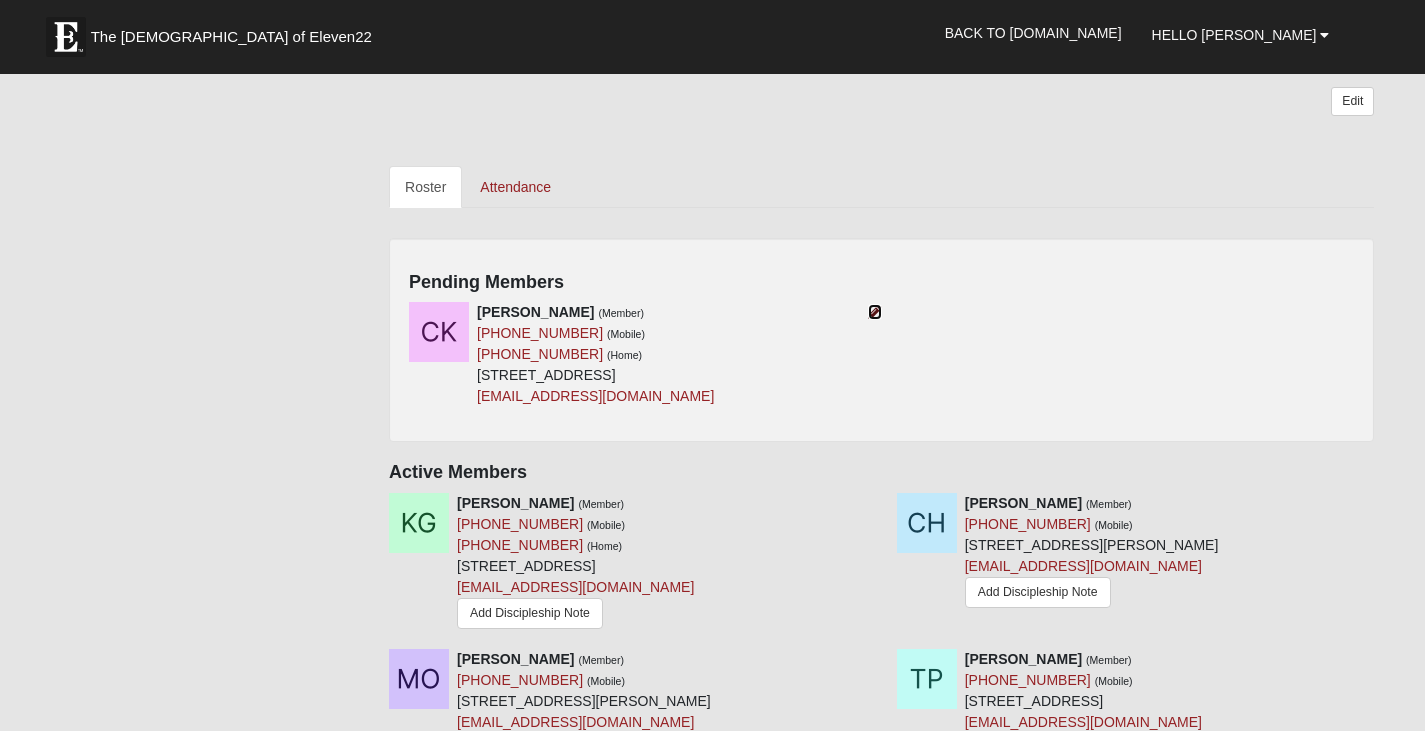 click at bounding box center [875, 312] 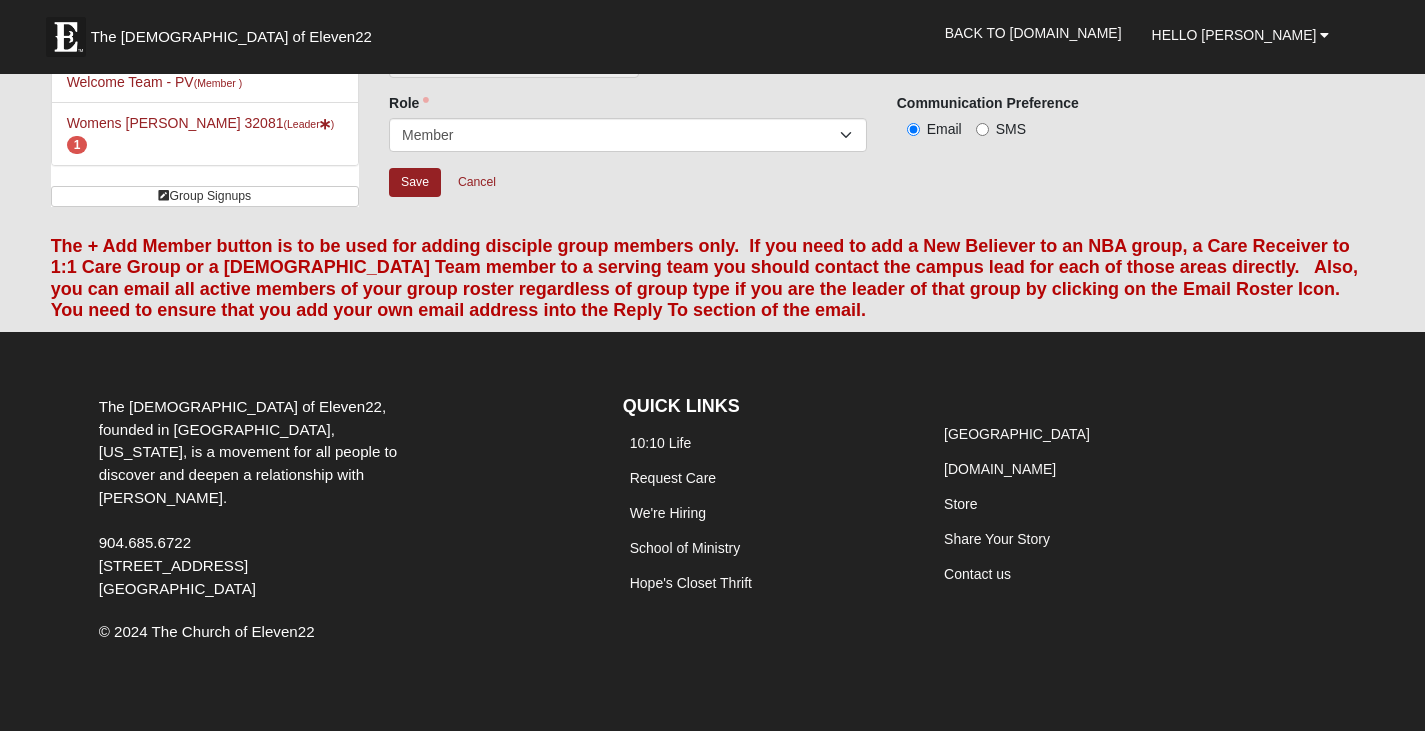 scroll, scrollTop: 0, scrollLeft: 0, axis: both 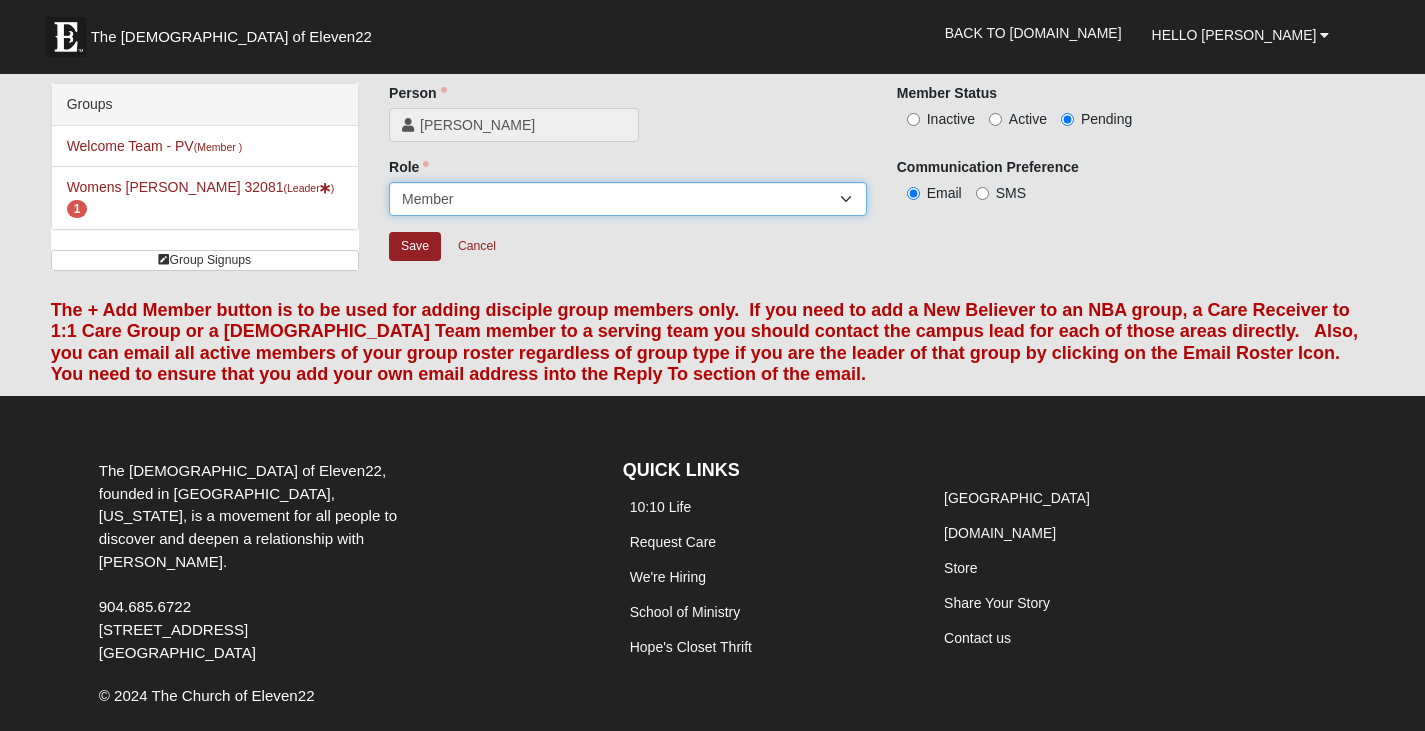 click on "Leader
Coleader
Coach
Member
Campus Lead
Future Leader" at bounding box center (628, 199) 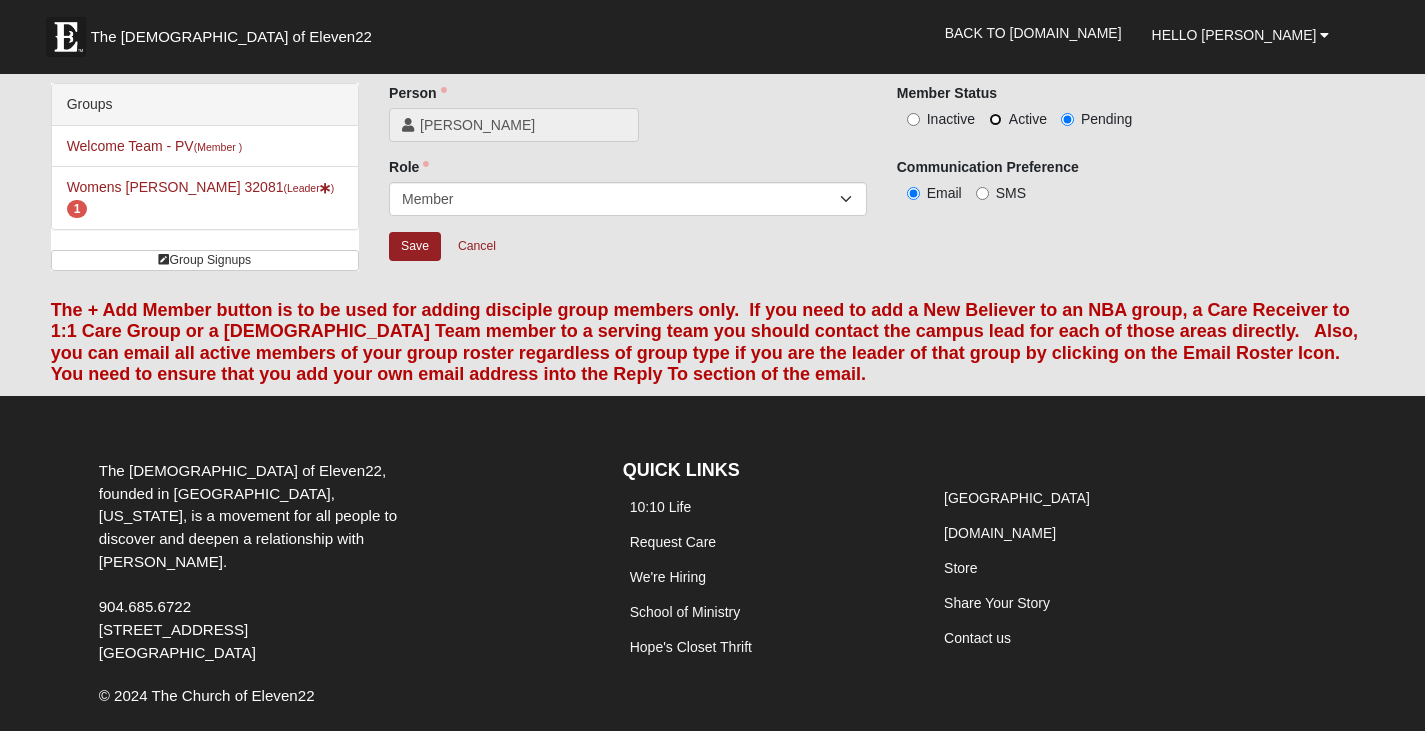 click on "Active" at bounding box center (995, 119) 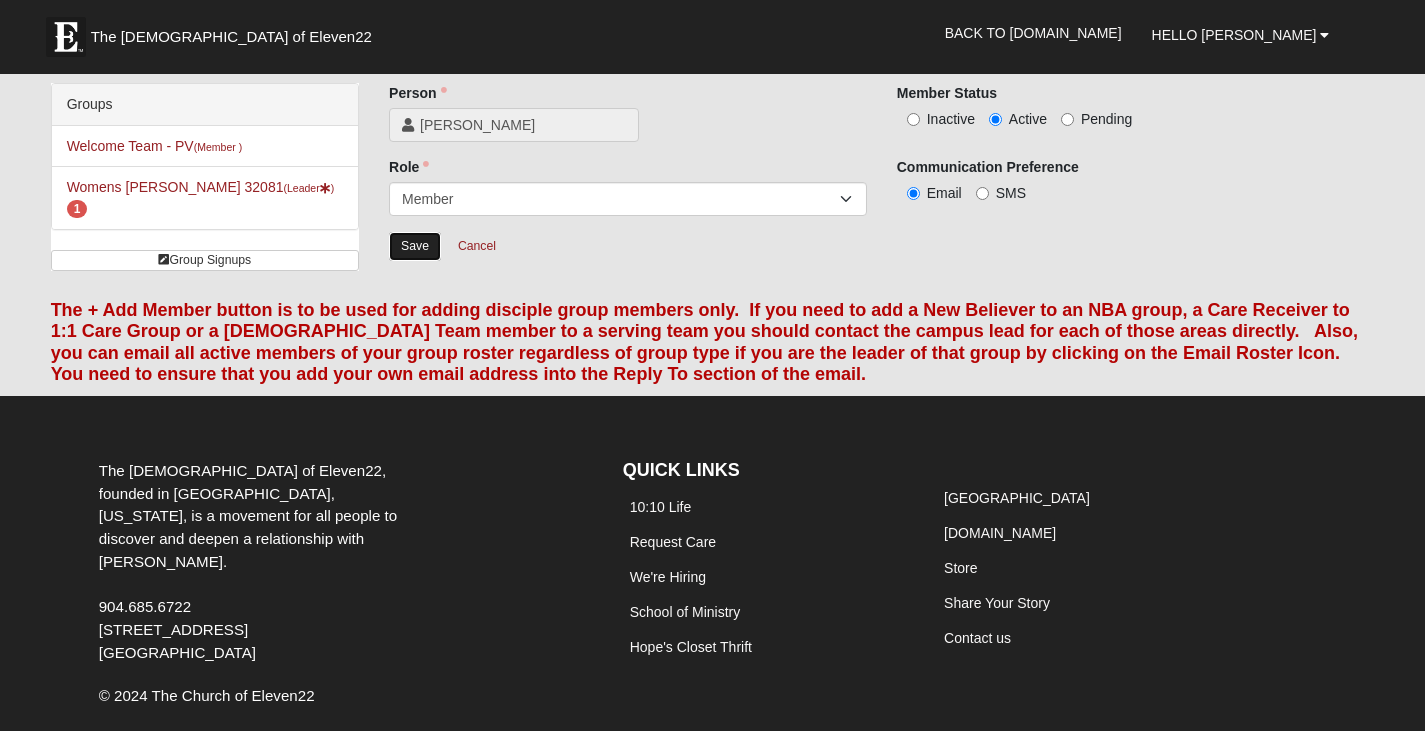 click on "Save" at bounding box center [415, 246] 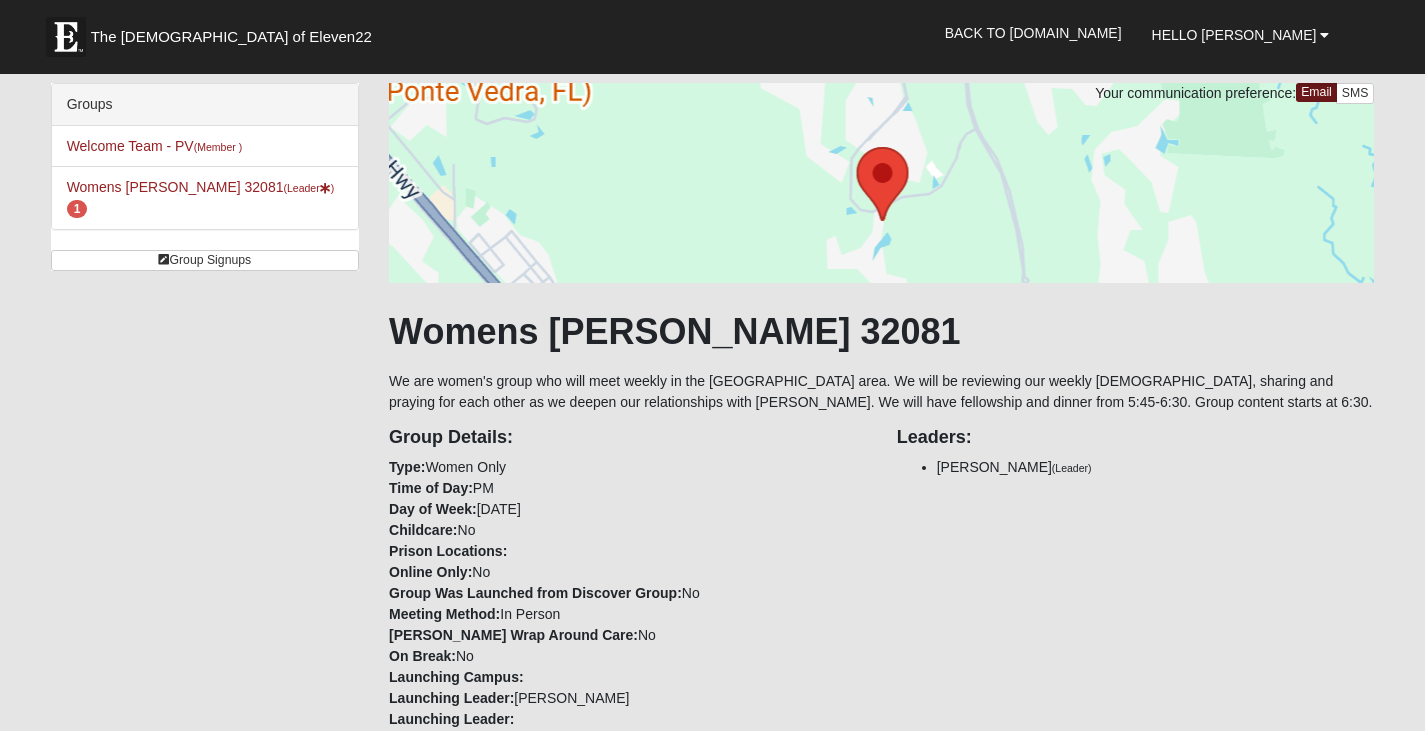 click on "Group Details:
Type:  Women Only
Time of Day:  PM
Day of Week:  Friday
Childcare:  No
Prison Locations:
Online Only:  No
Group Was Launched from Discover Group:  No
Meeting Method:  In Person
Foster Wrap Around Care:  No
On Break:  No
Launching Campus:
Launching Leader:  Cari McGowan
Launching Leader:
Launching Group:  Group: Womens Buckland/McGowan 32081
Group Format:  Traditional" at bounding box center [628, 592] 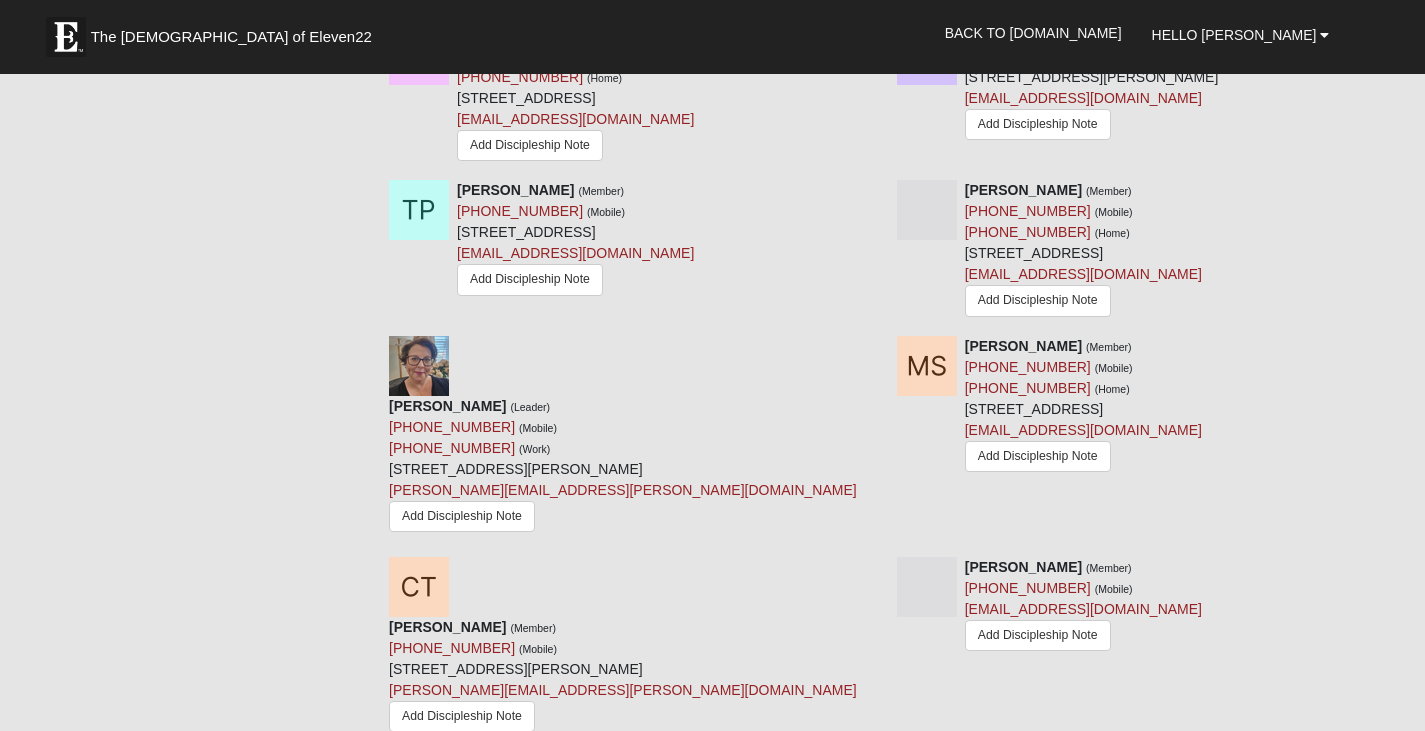 scroll, scrollTop: 1200, scrollLeft: 0, axis: vertical 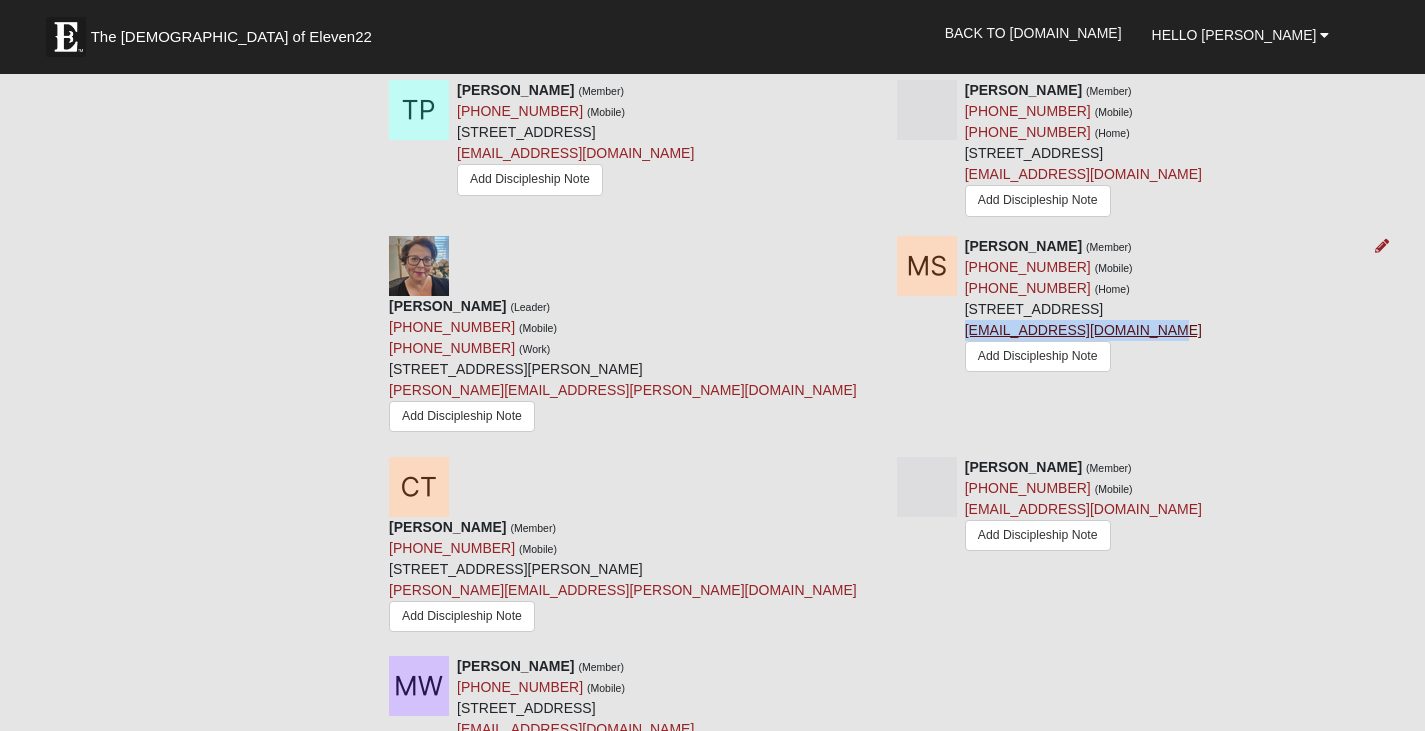 drag, startPoint x: 1174, startPoint y: 333, endPoint x: 964, endPoint y: 335, distance: 210.00952 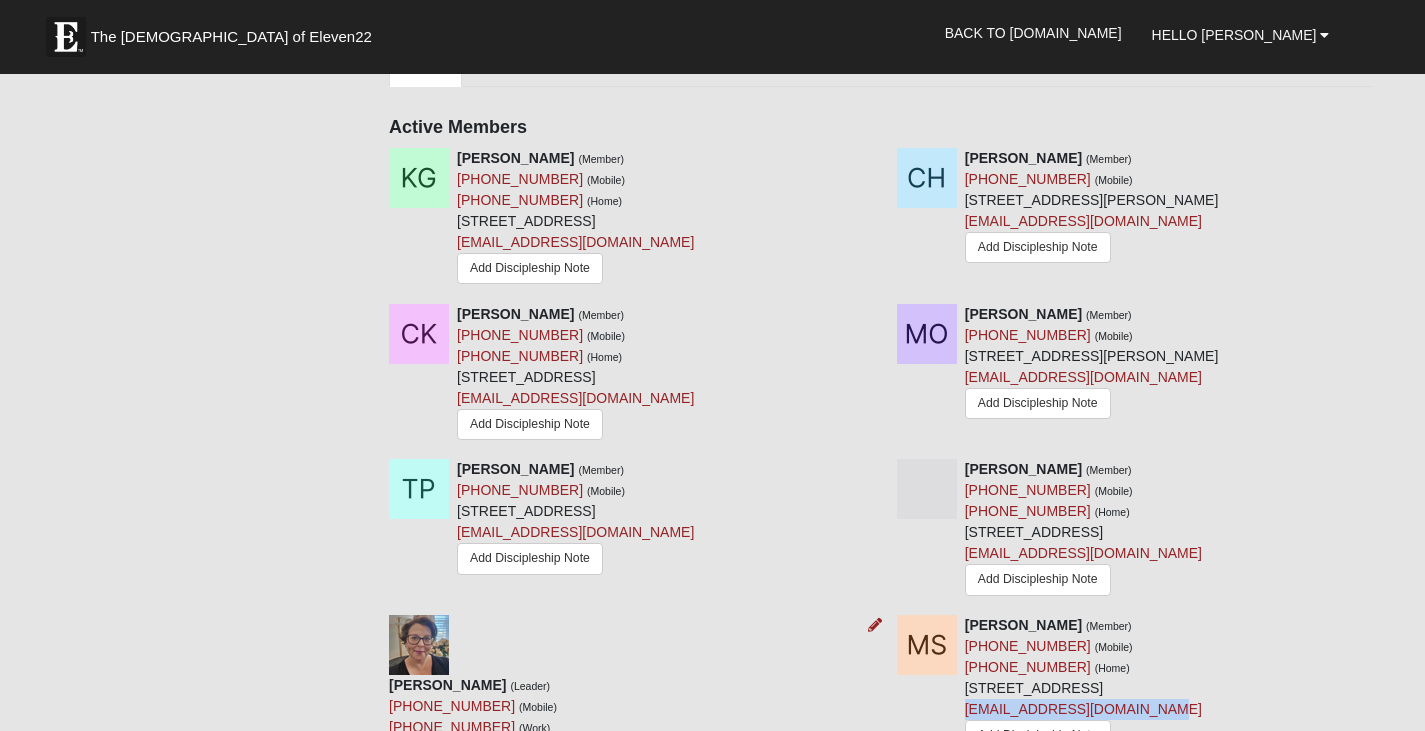 scroll, scrollTop: 800, scrollLeft: 0, axis: vertical 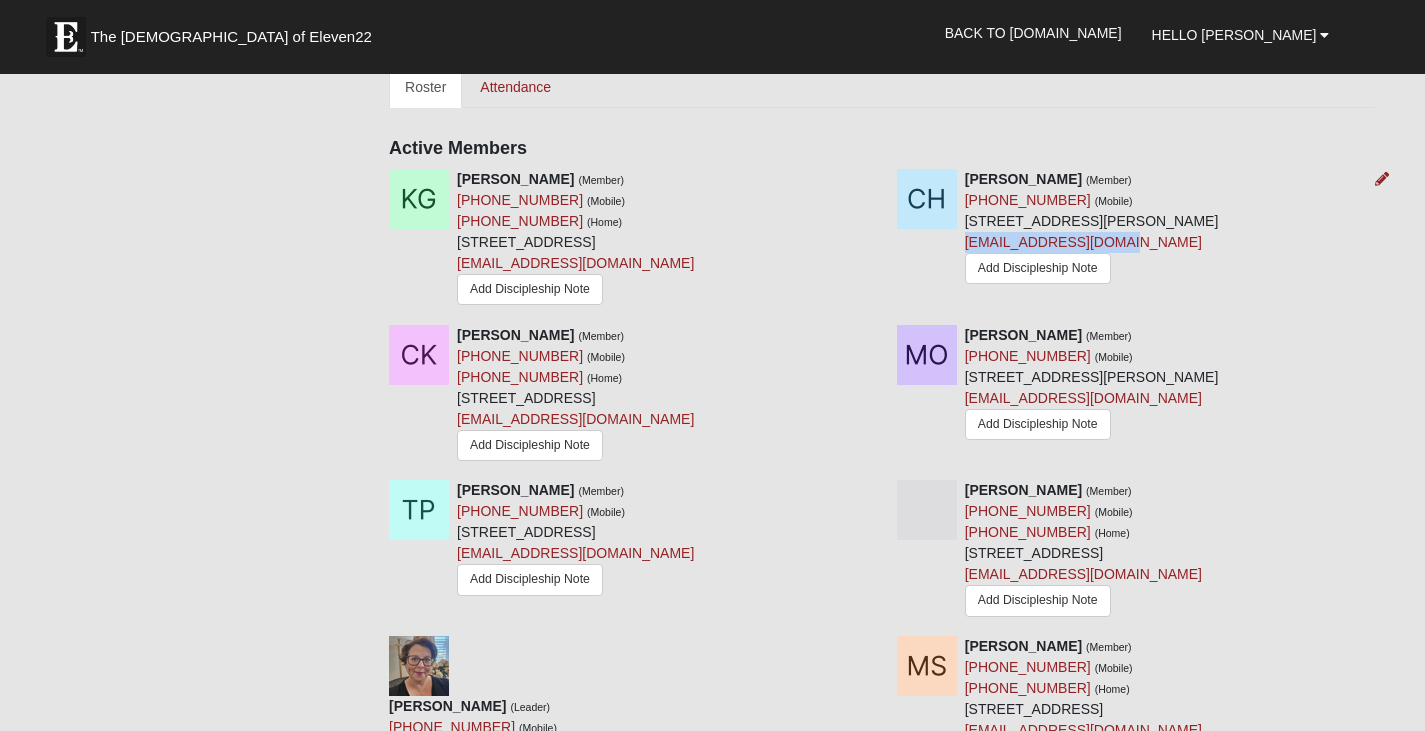 drag, startPoint x: 1103, startPoint y: 237, endPoint x: 964, endPoint y: 232, distance: 139.0899 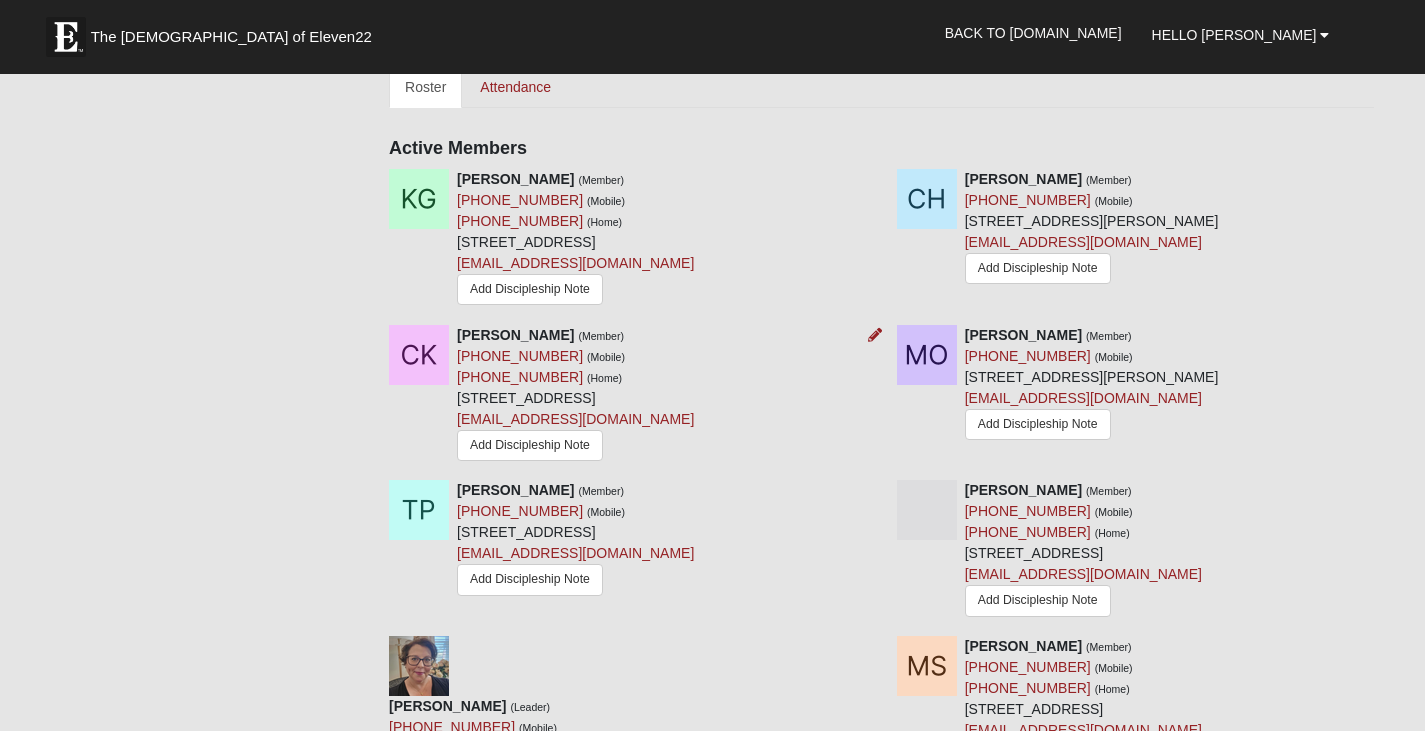 click on "Chelsea Kibue
(Member)
(904) 344-3000    (Mobile)
(904) 344-3000    (Home)
2533 Ironwood Dr
Jacksonville, FL 32216-2520
chelseatolo57@gmail.com
Add Discipleship Note" at bounding box center (628, 395) 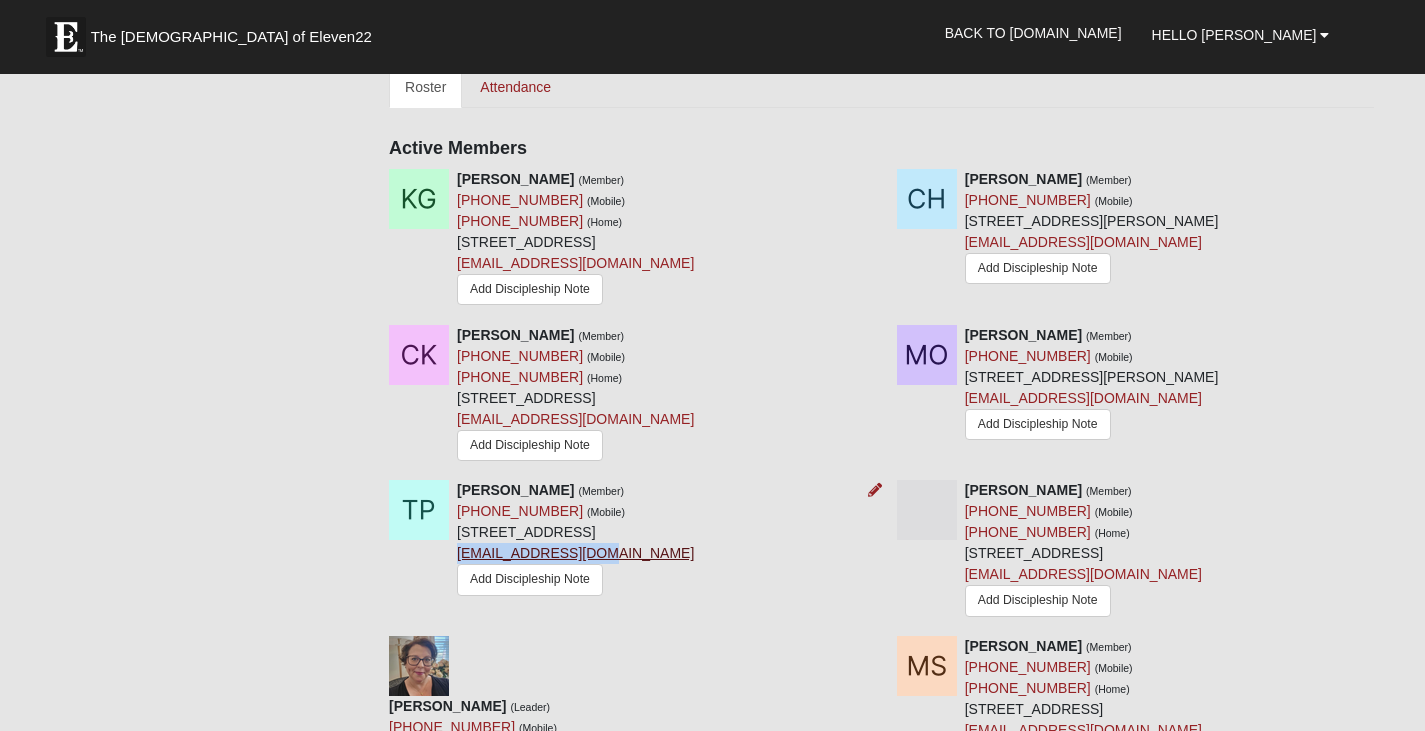 drag, startPoint x: 601, startPoint y: 551, endPoint x: 458, endPoint y: 554, distance: 143.03146 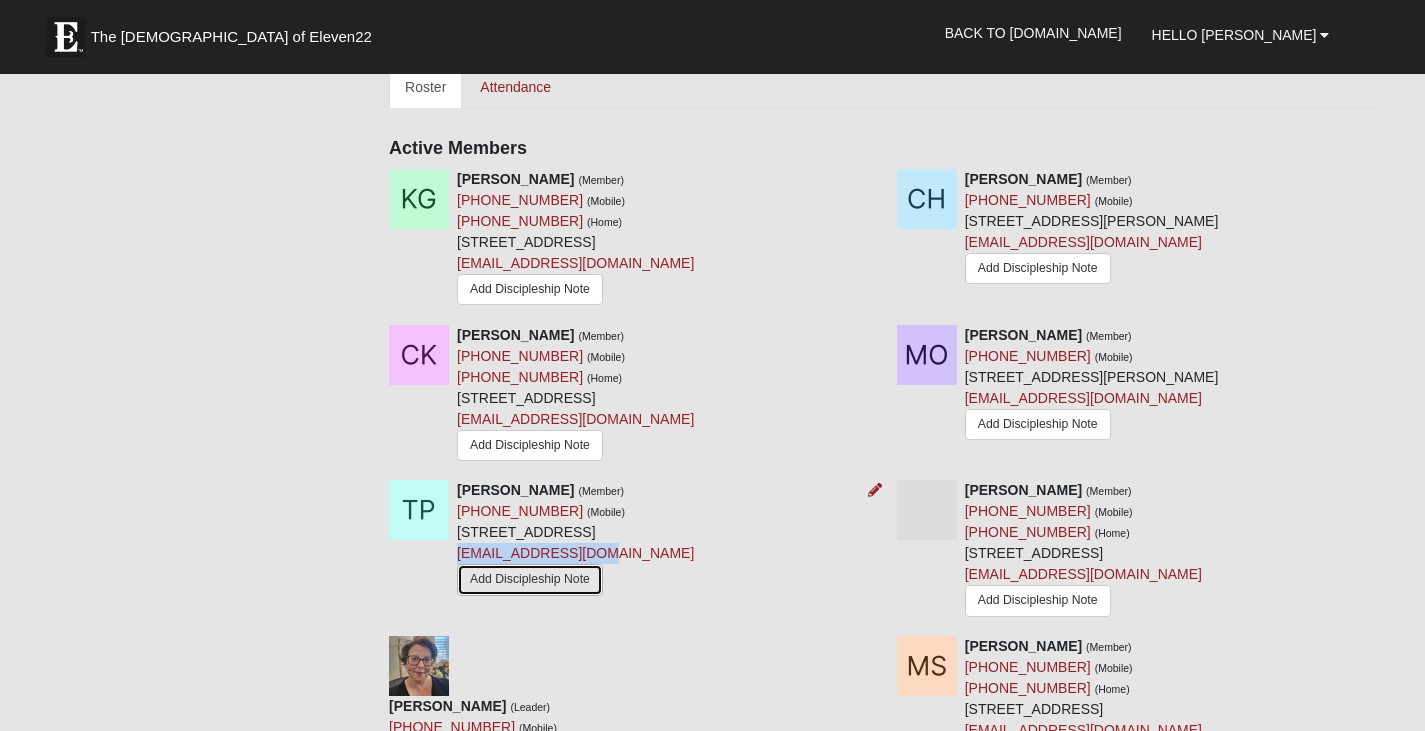 click on "Add Discipleship Note" at bounding box center [530, 579] 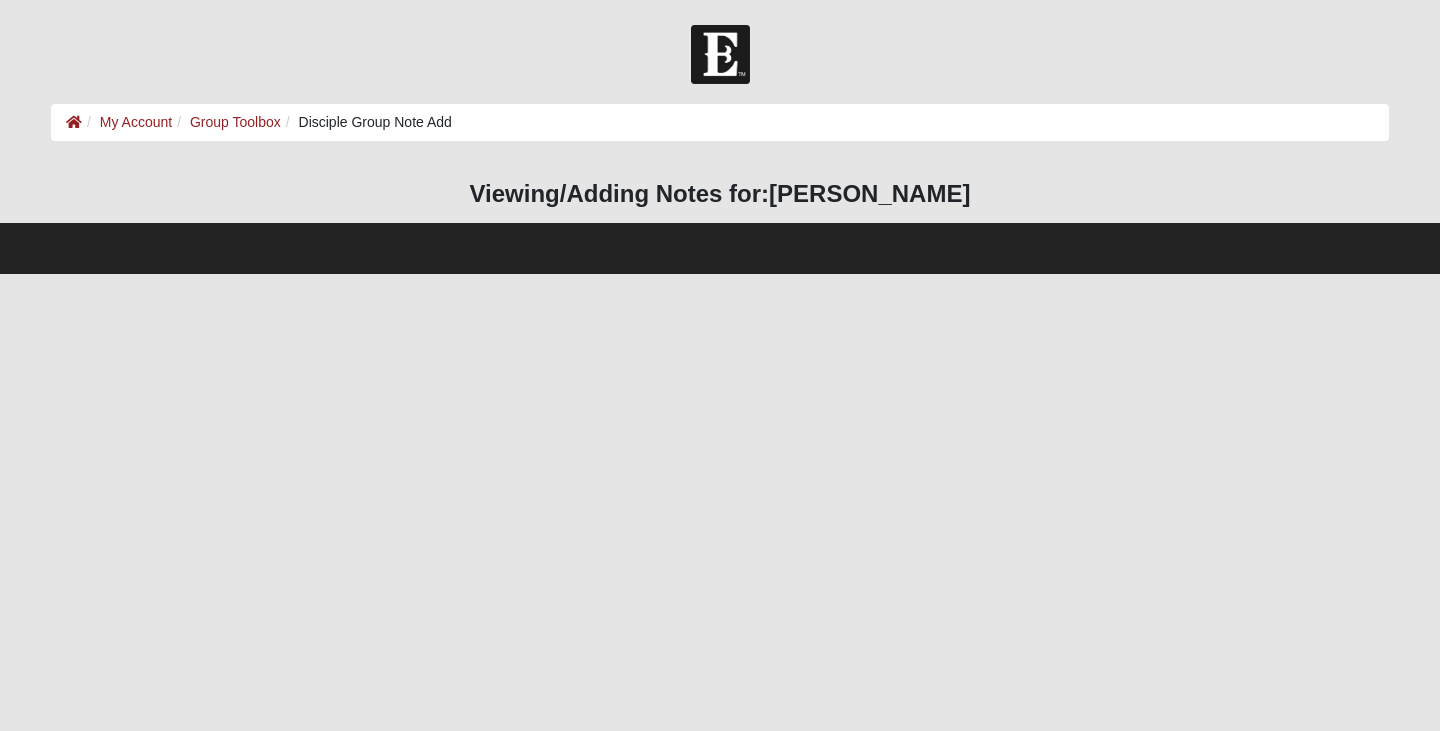 scroll, scrollTop: 0, scrollLeft: 0, axis: both 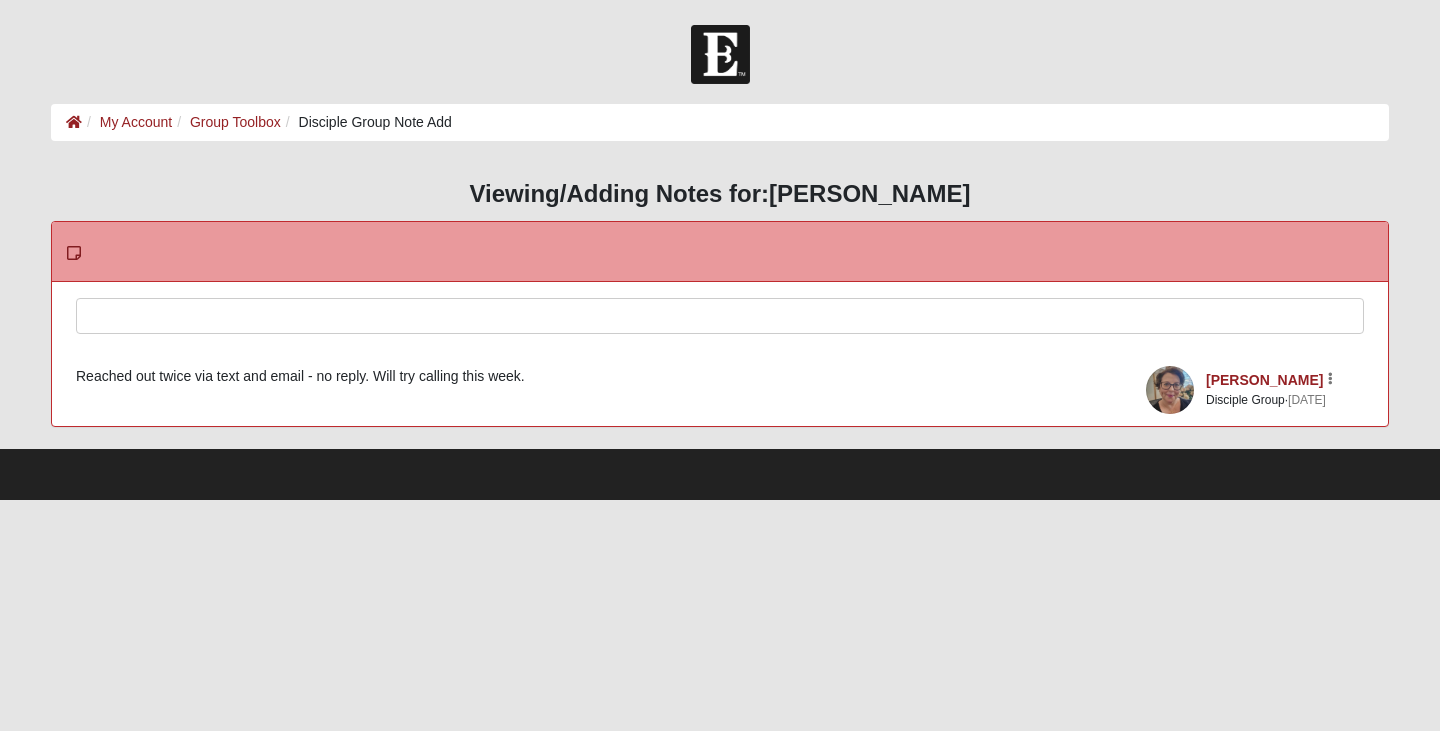 click at bounding box center [720, 343] 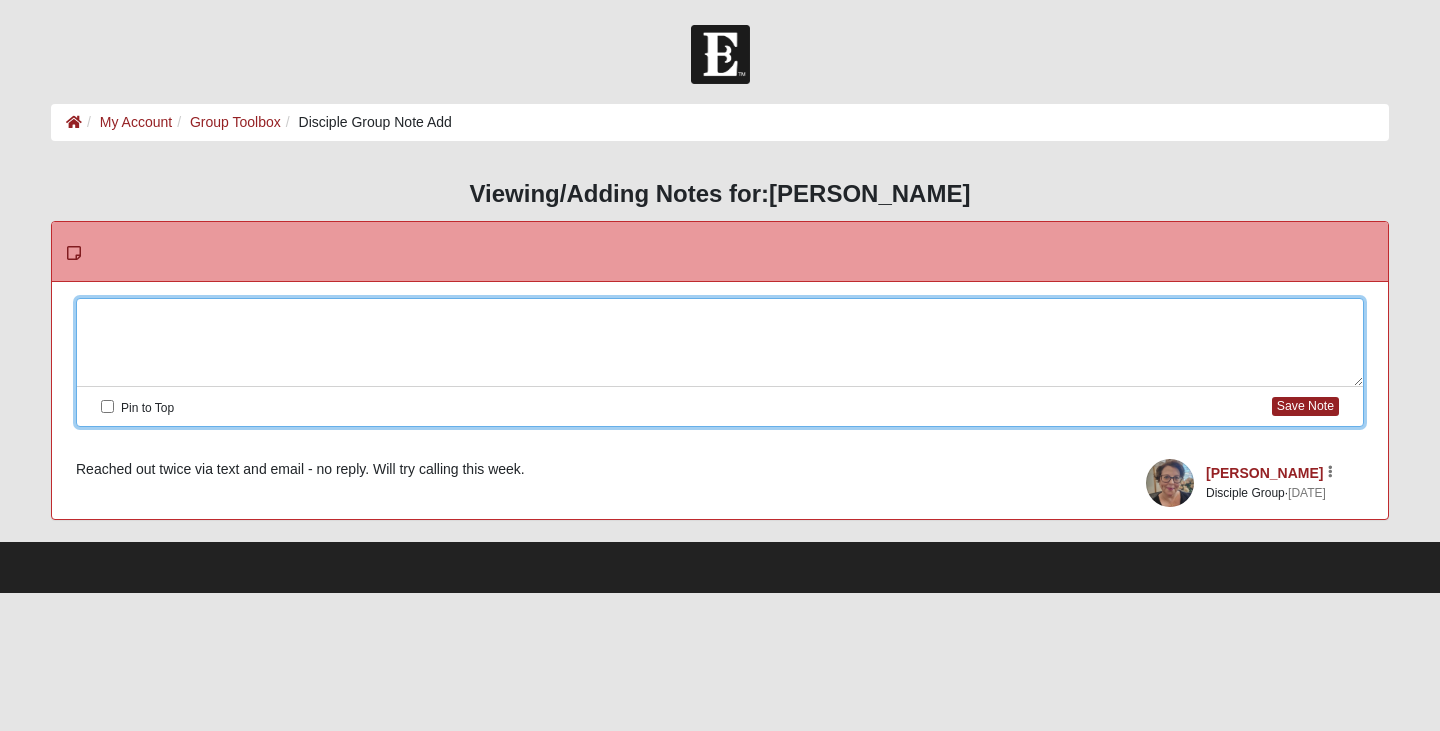 type 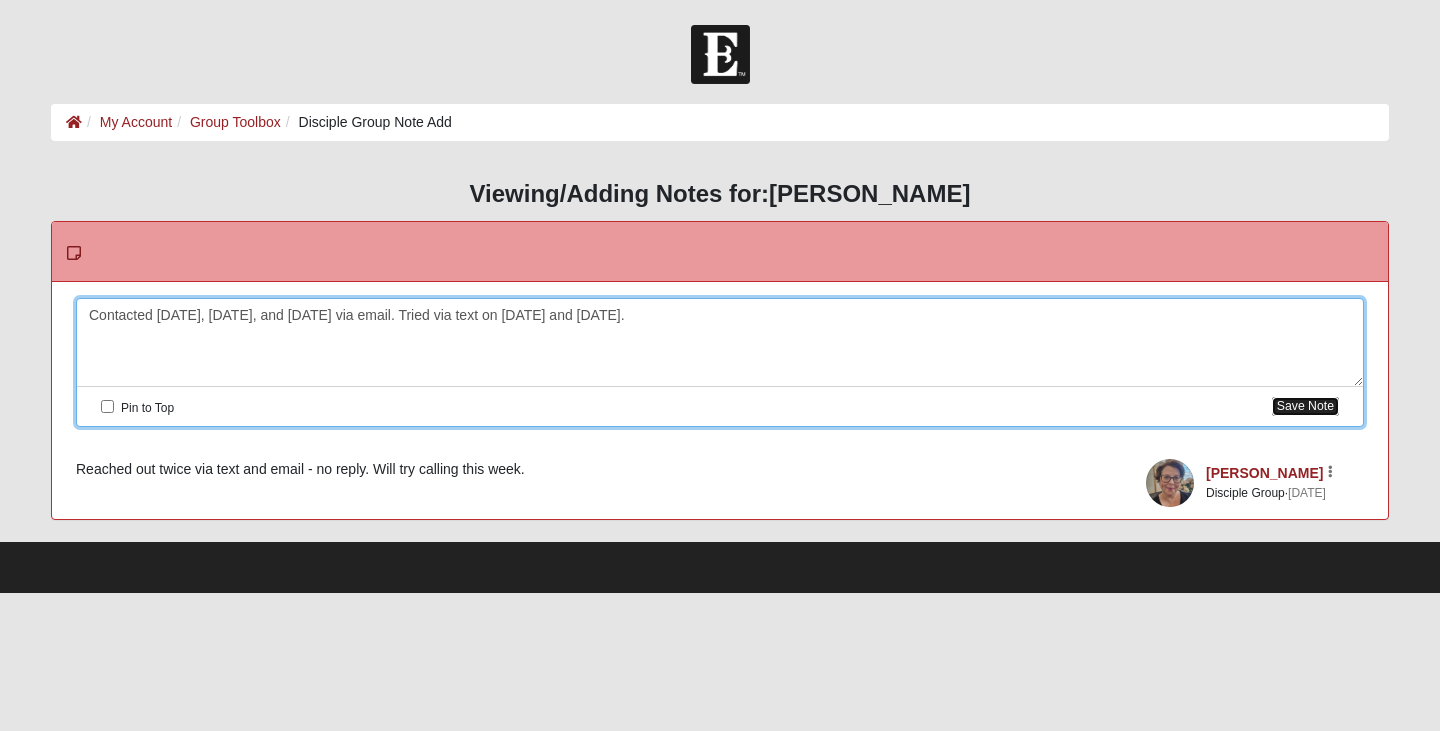 click on "Save Note" at bounding box center [1305, 406] 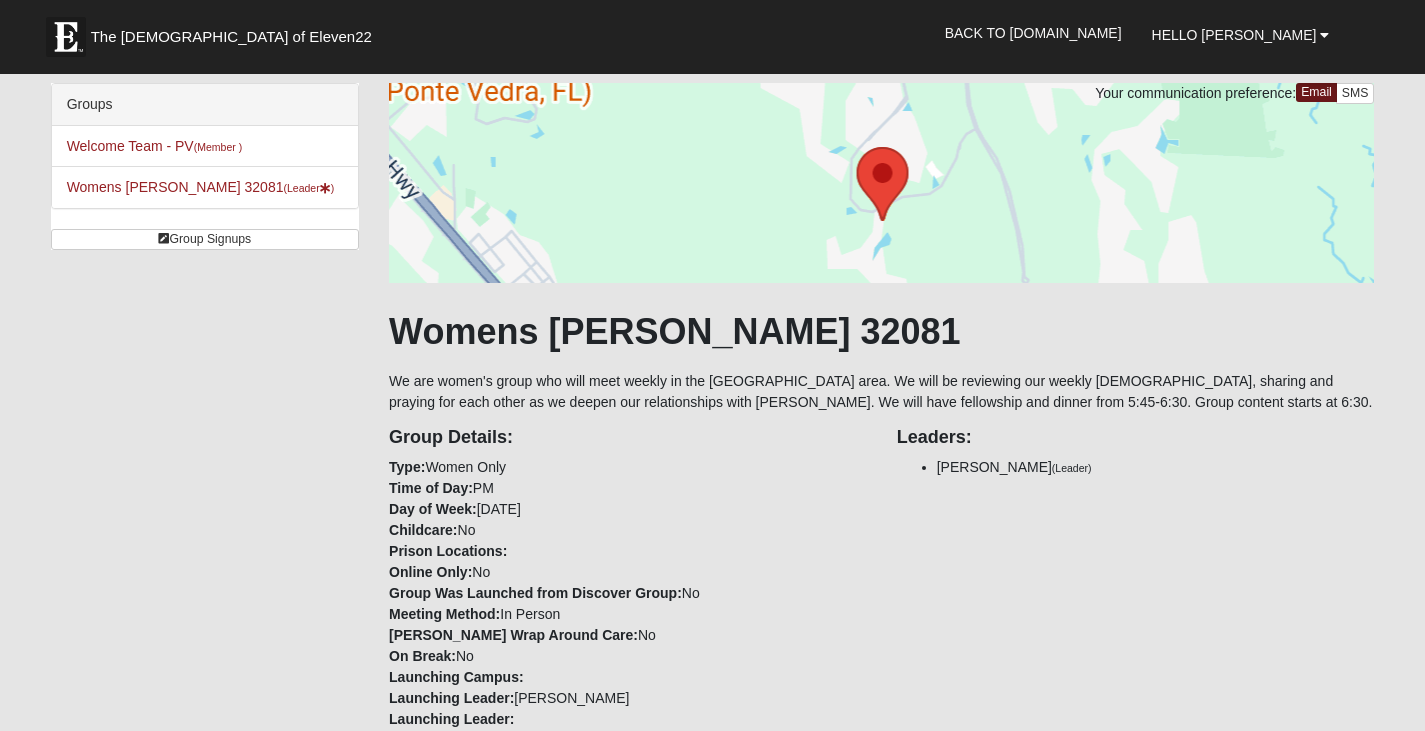 scroll, scrollTop: 792, scrollLeft: 0, axis: vertical 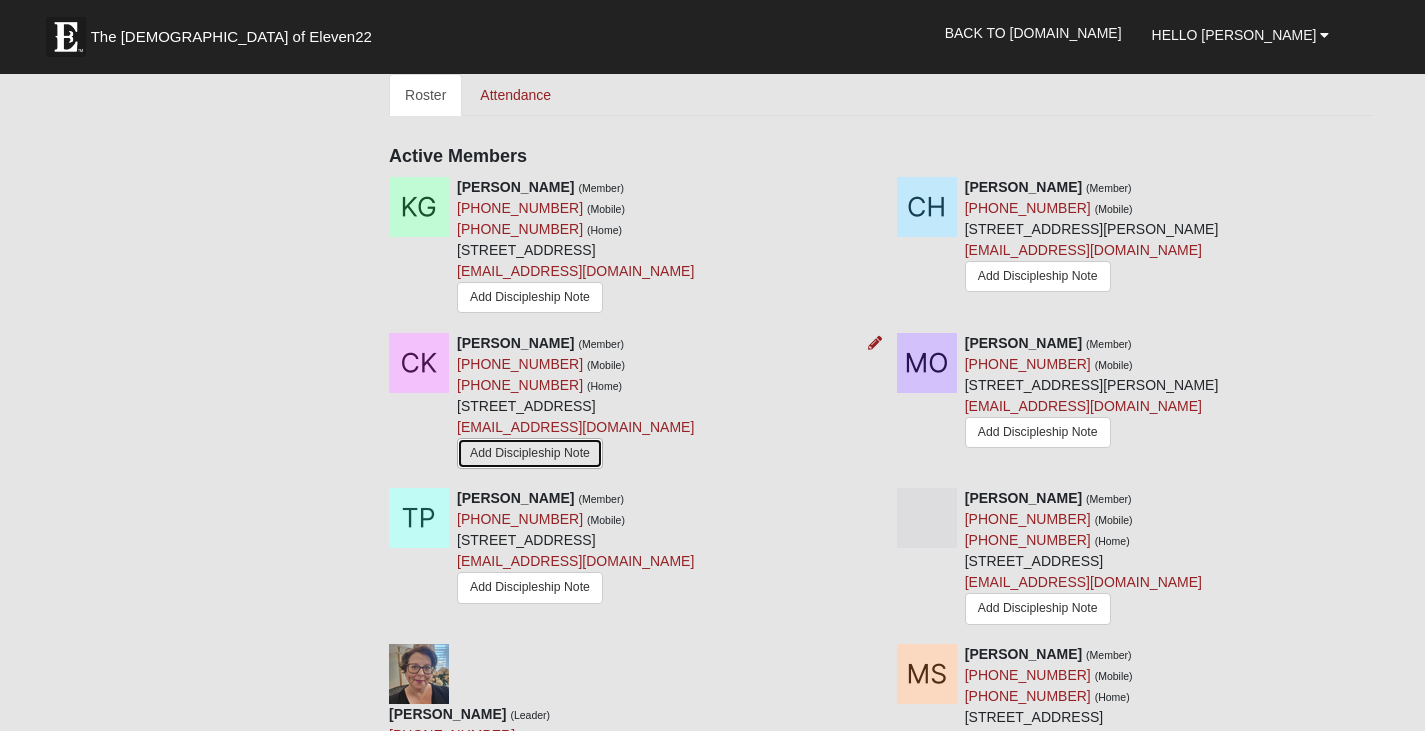 click on "Add Discipleship Note" at bounding box center (530, 453) 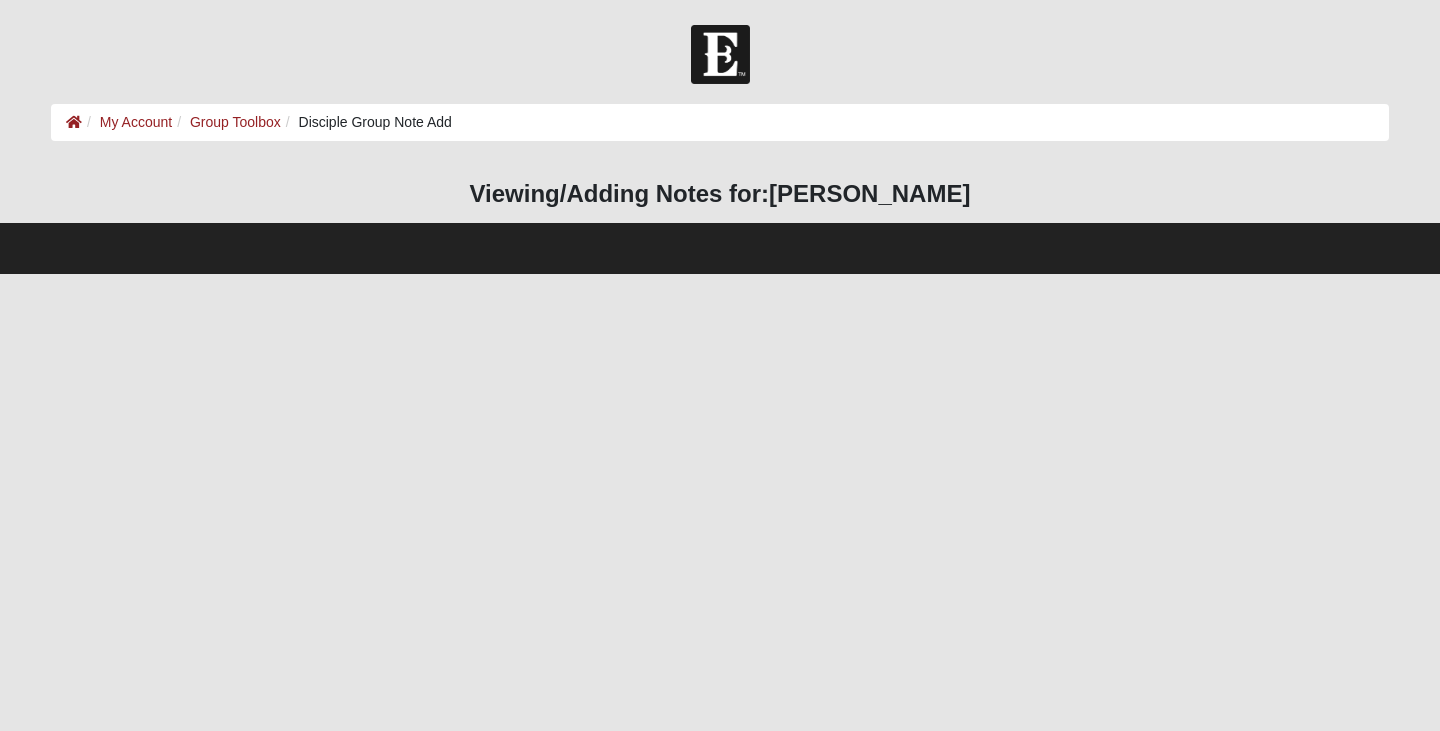 scroll, scrollTop: 0, scrollLeft: 0, axis: both 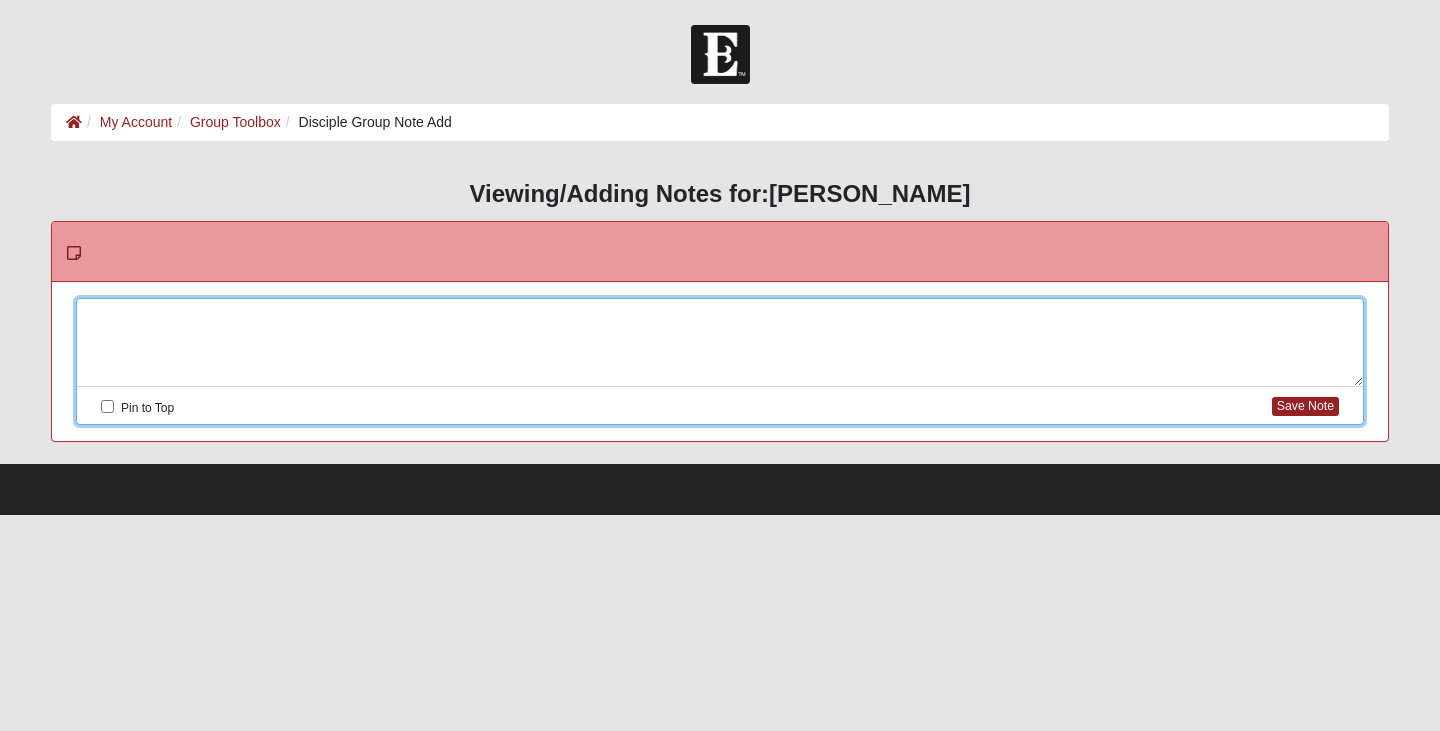 click at bounding box center (720, 343) 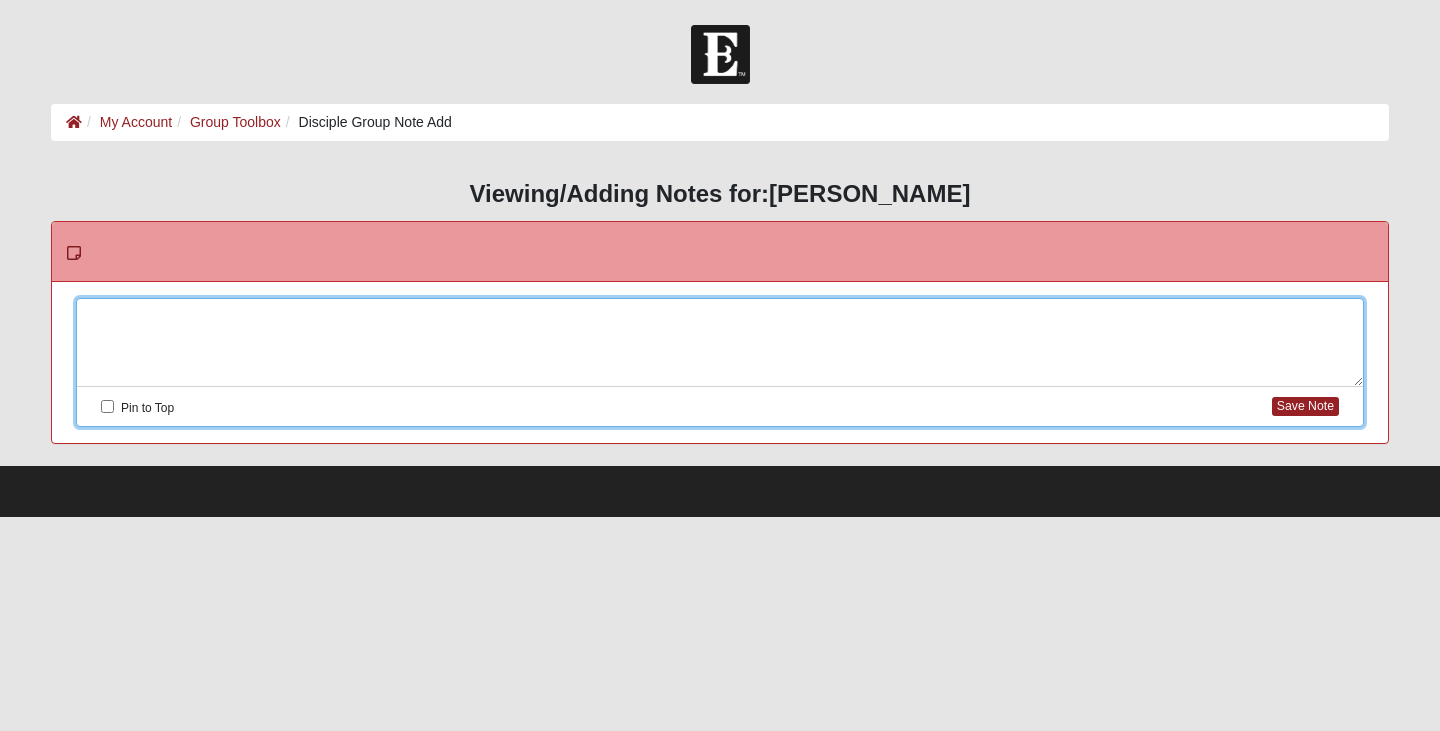 type 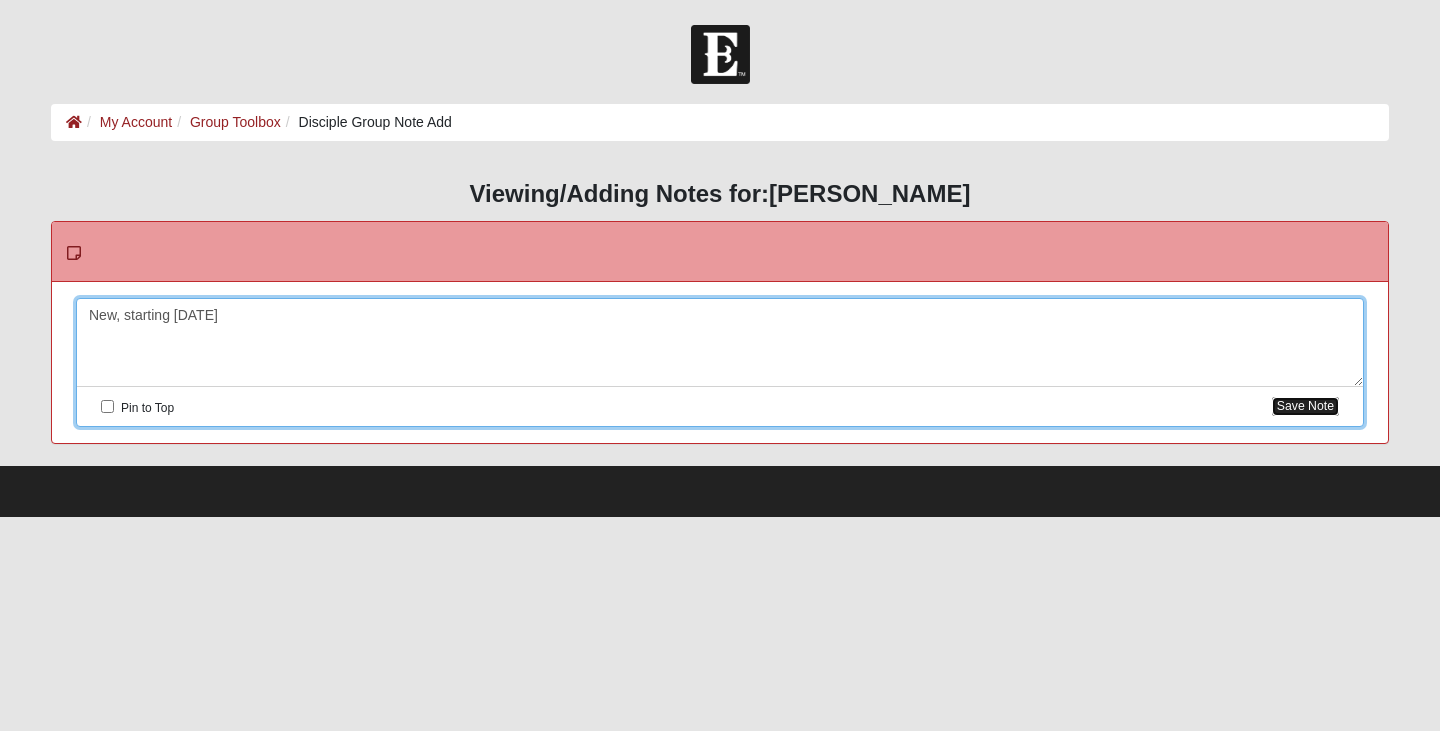 click on "Save Note" at bounding box center [1305, 406] 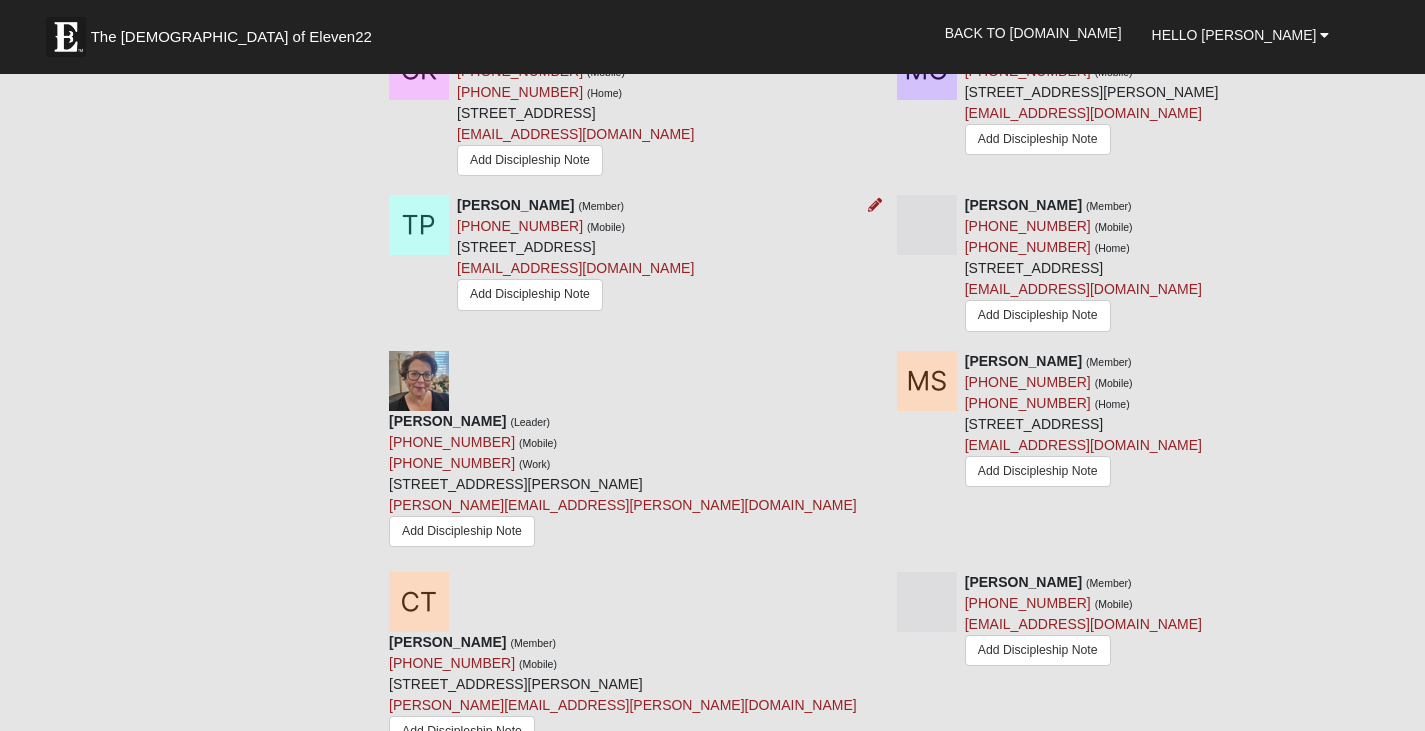 scroll, scrollTop: 1185, scrollLeft: 0, axis: vertical 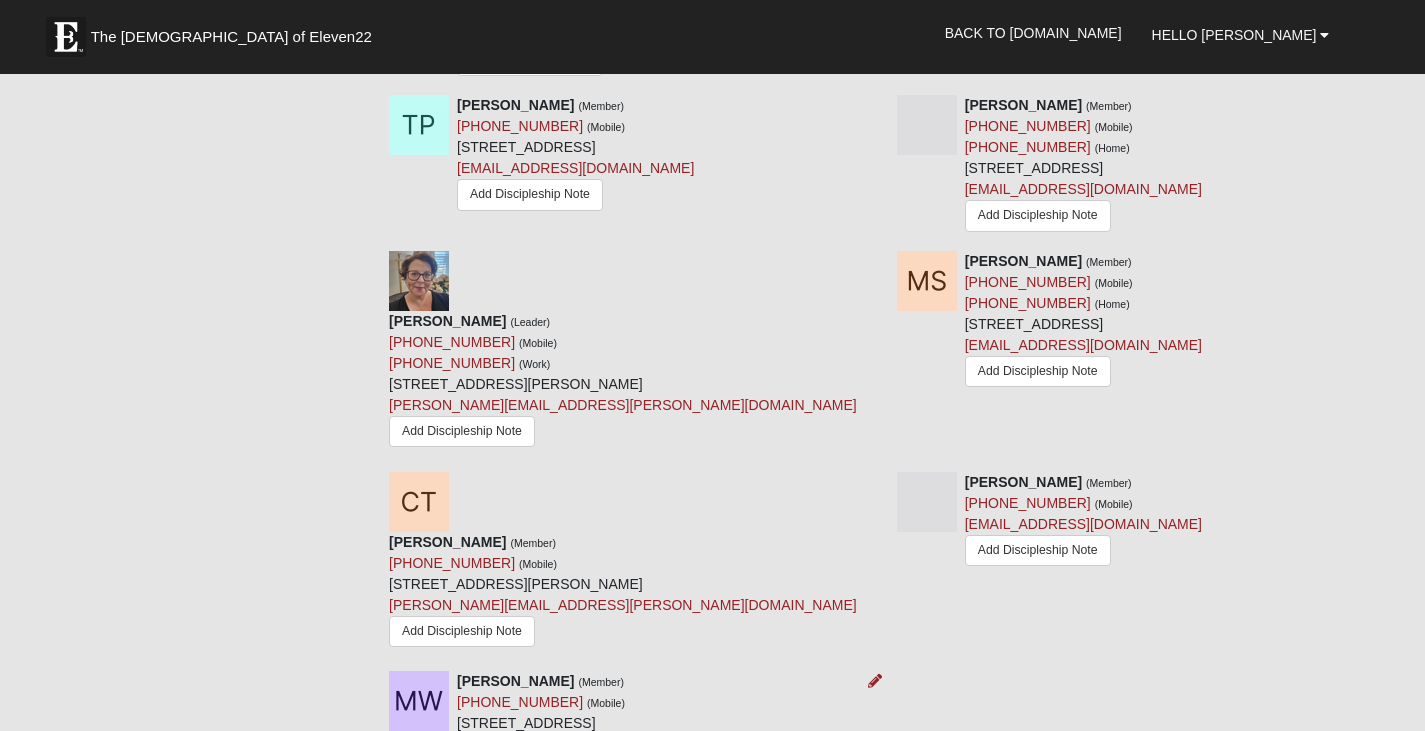 click on "Add Discipleship Note" at bounding box center [530, 770] 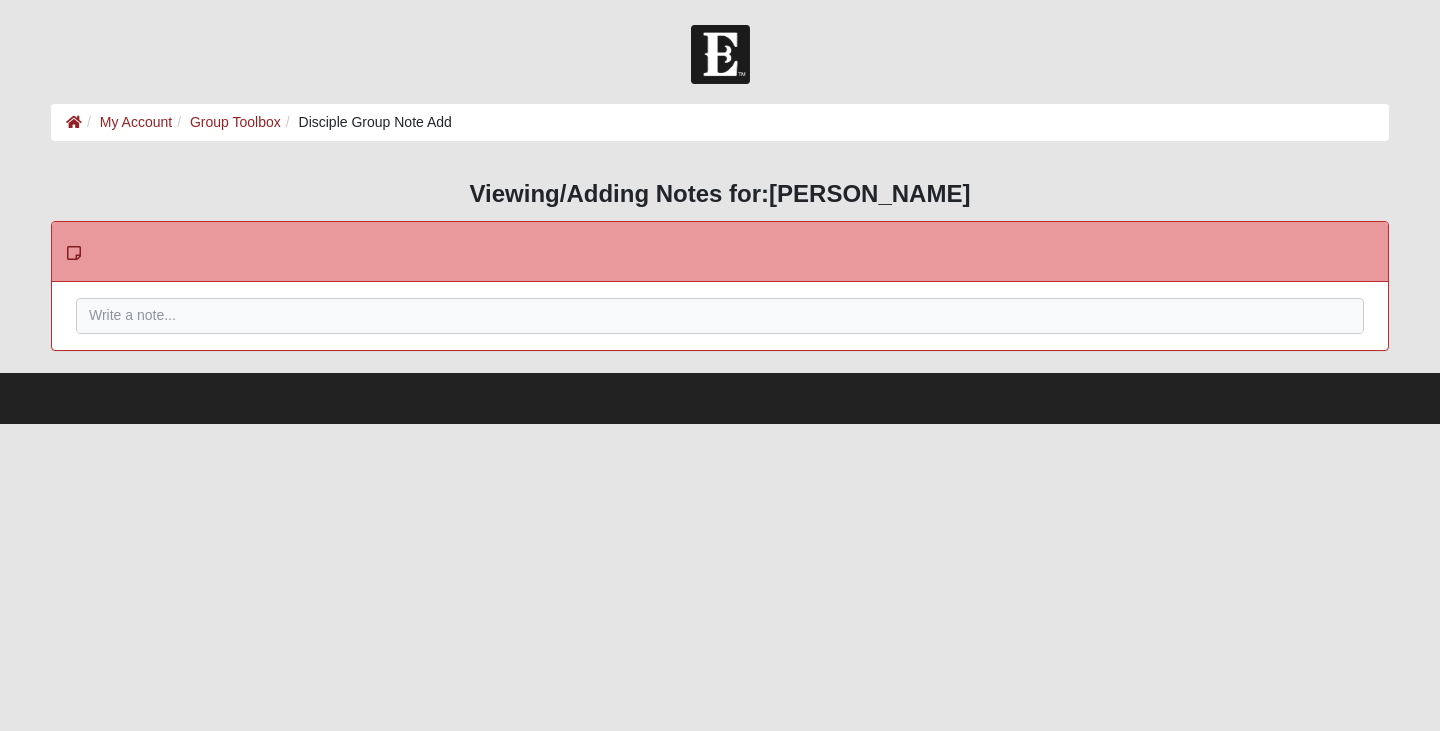 scroll, scrollTop: 0, scrollLeft: 0, axis: both 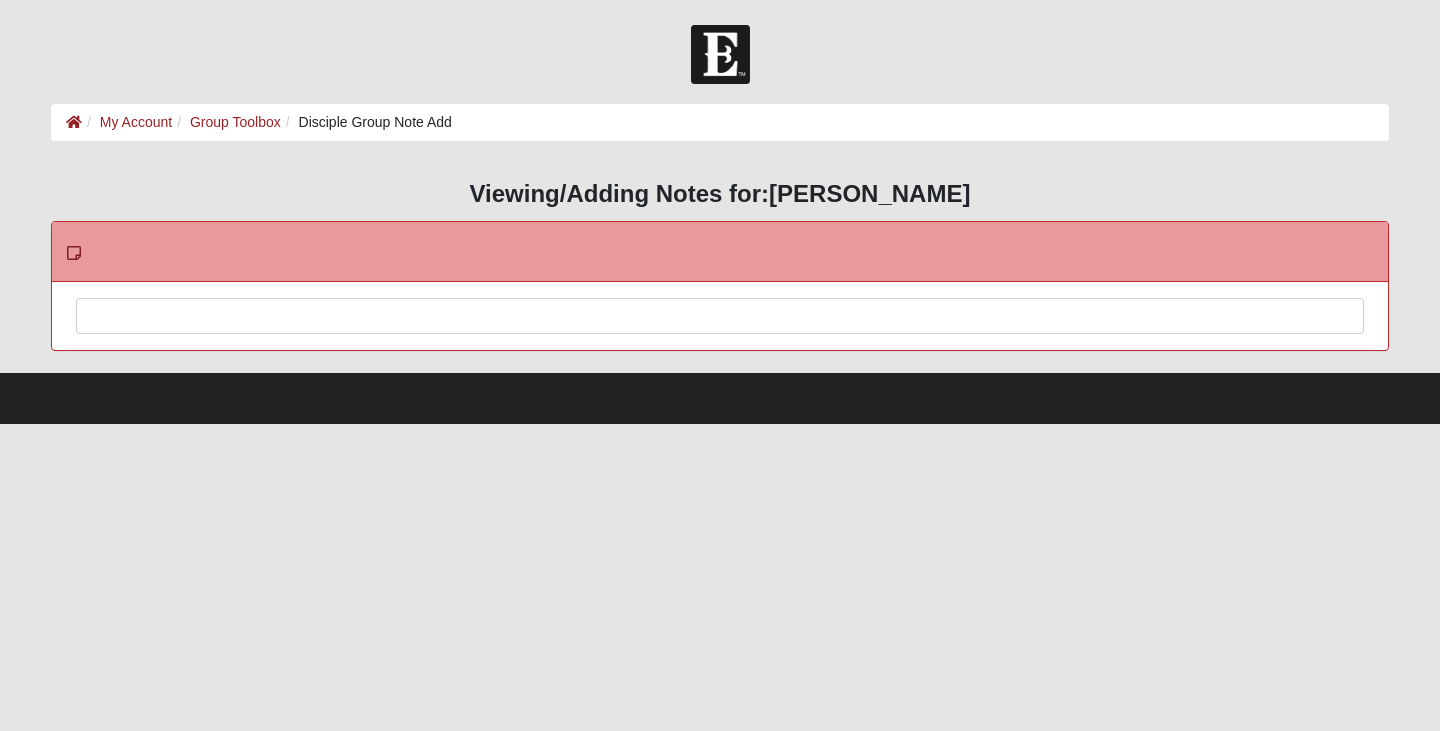 click at bounding box center (720, 343) 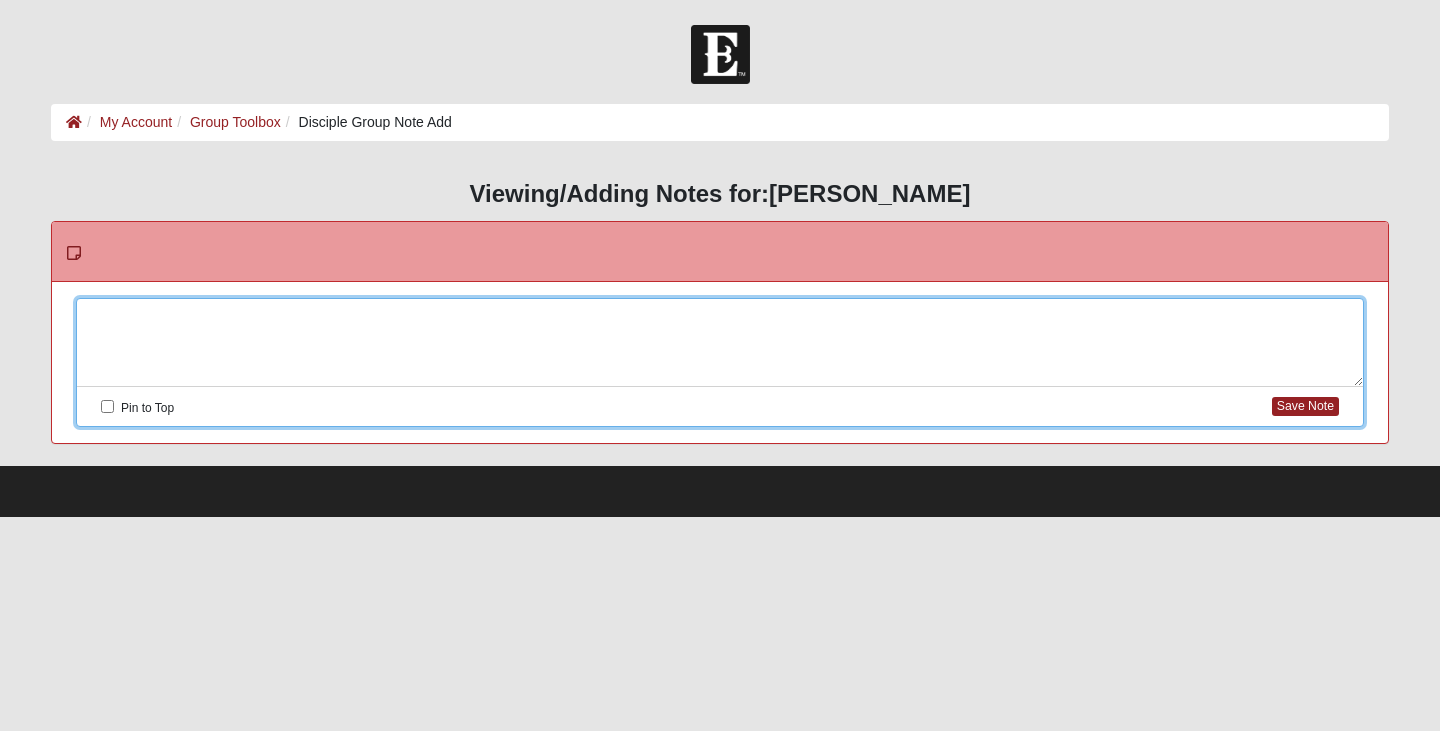 type 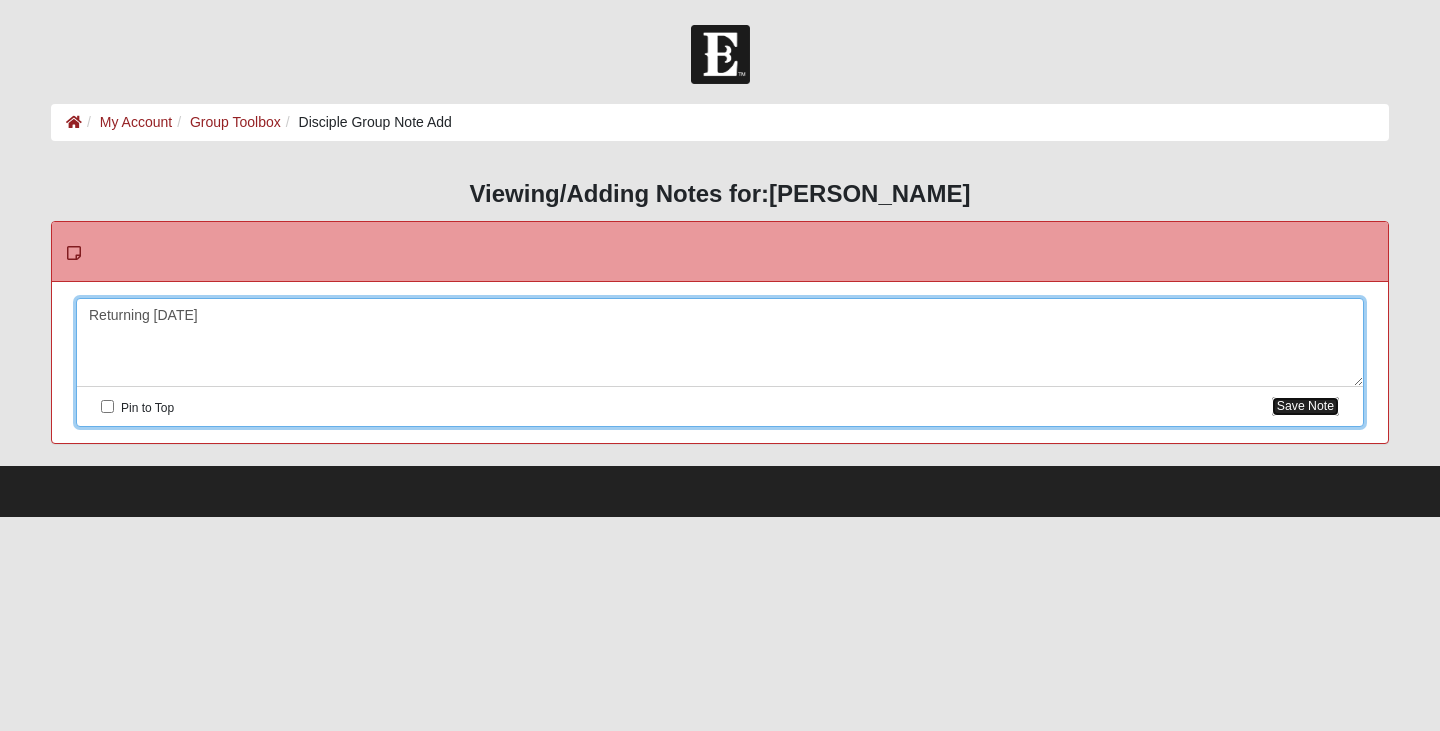 click on "Save Note" at bounding box center (1305, 406) 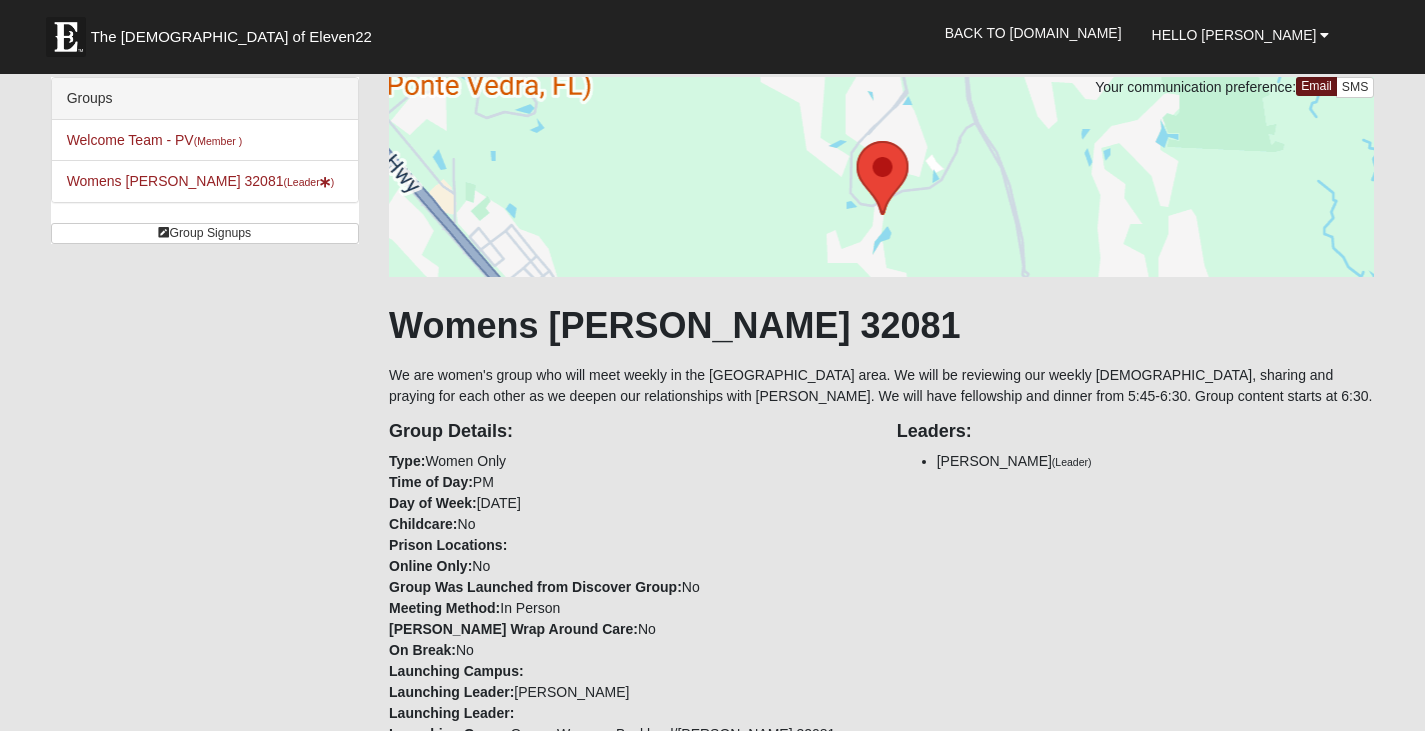 scroll, scrollTop: 0, scrollLeft: 0, axis: both 